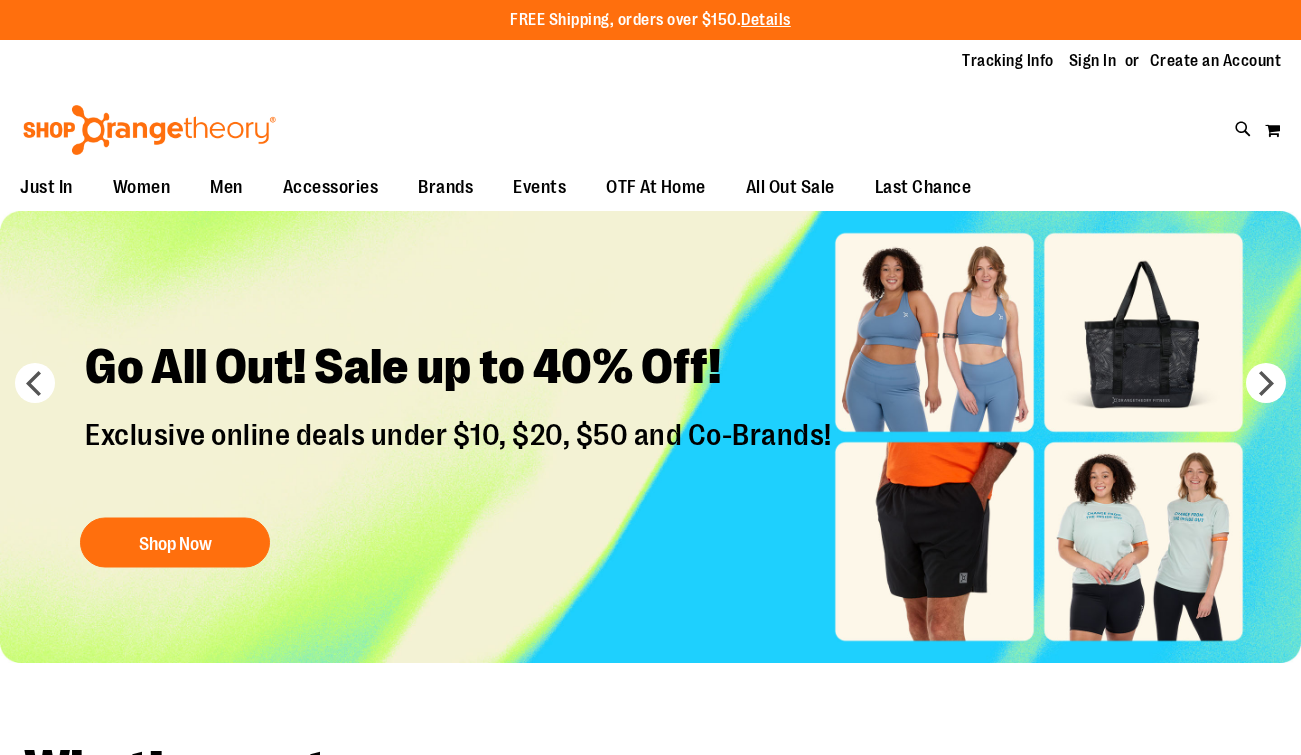 scroll, scrollTop: 0, scrollLeft: 0, axis: both 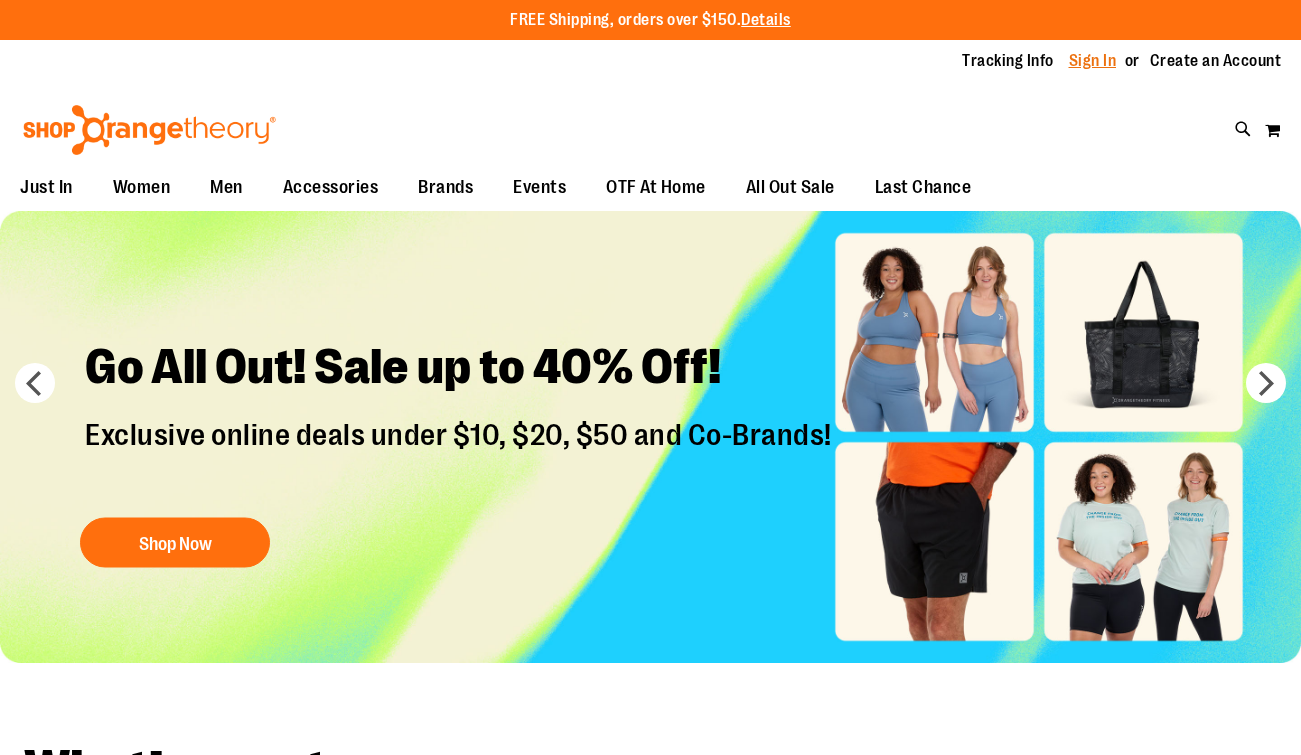 click on "Sign In" at bounding box center (1093, 61) 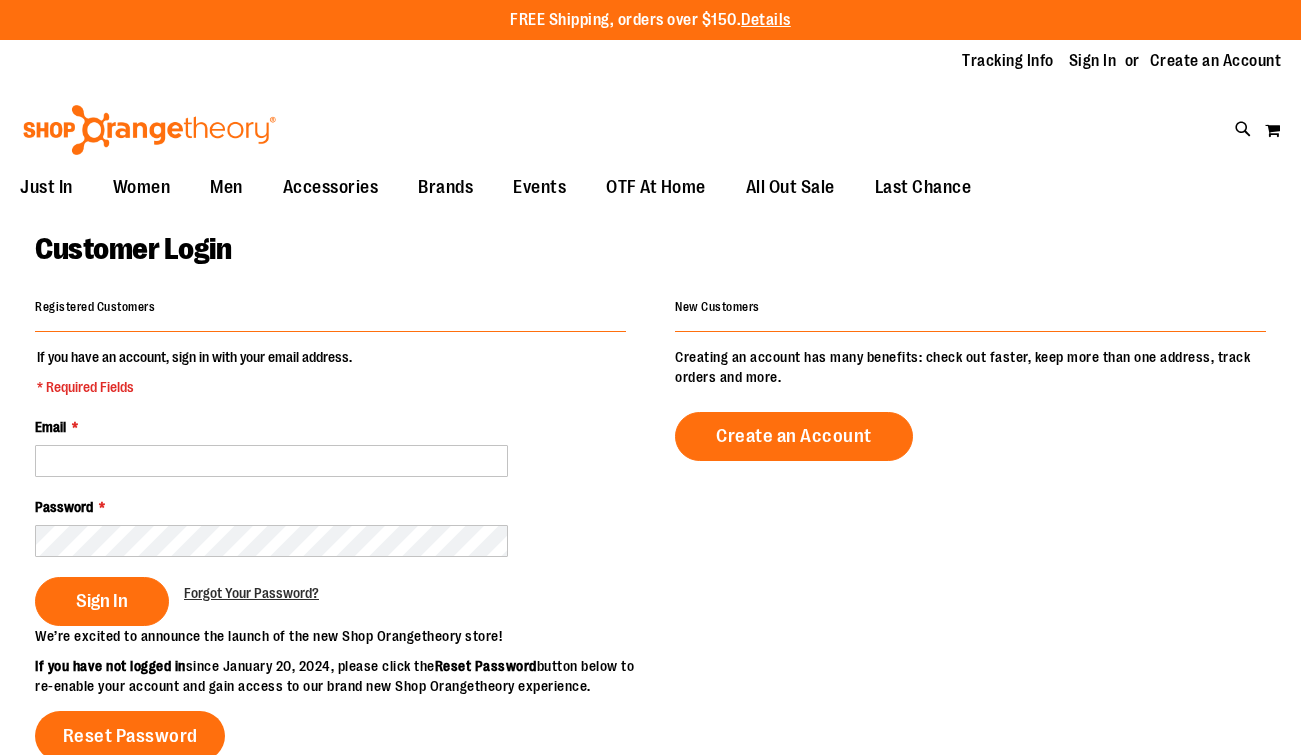 scroll, scrollTop: 0, scrollLeft: 0, axis: both 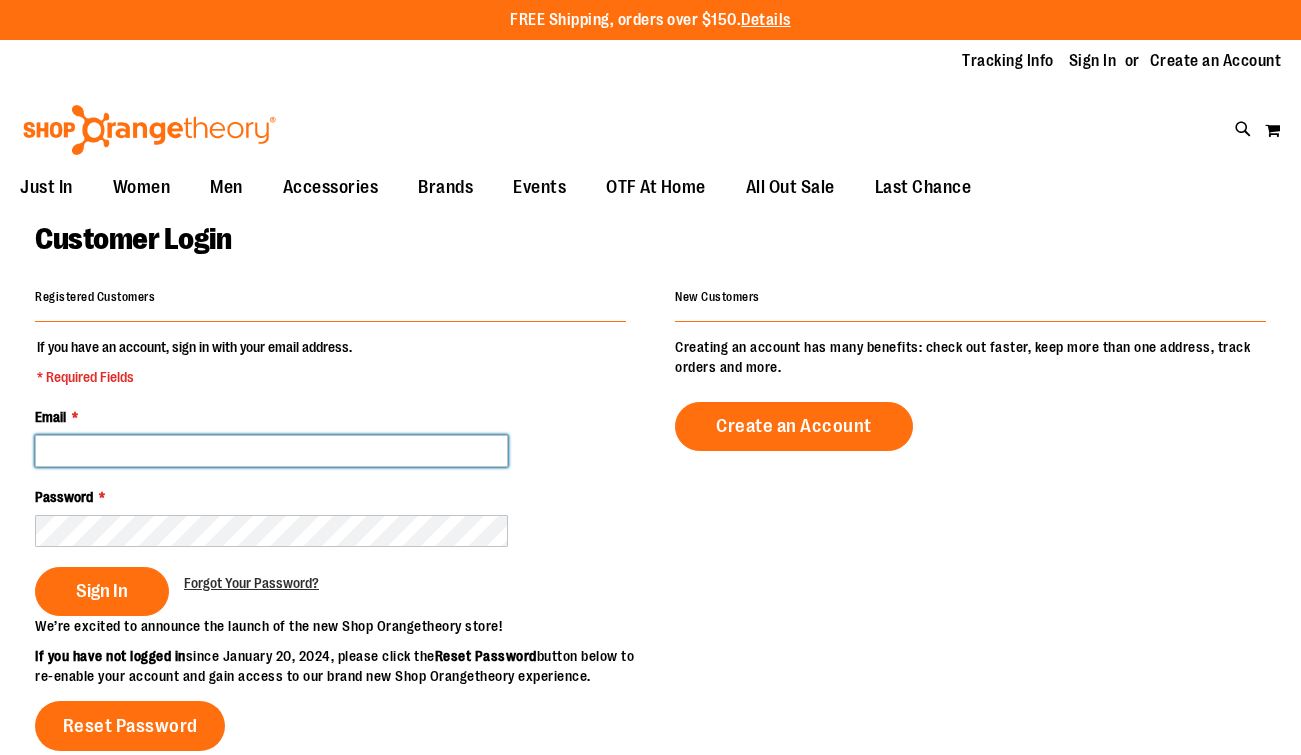 click on "Email *" at bounding box center (271, 451) 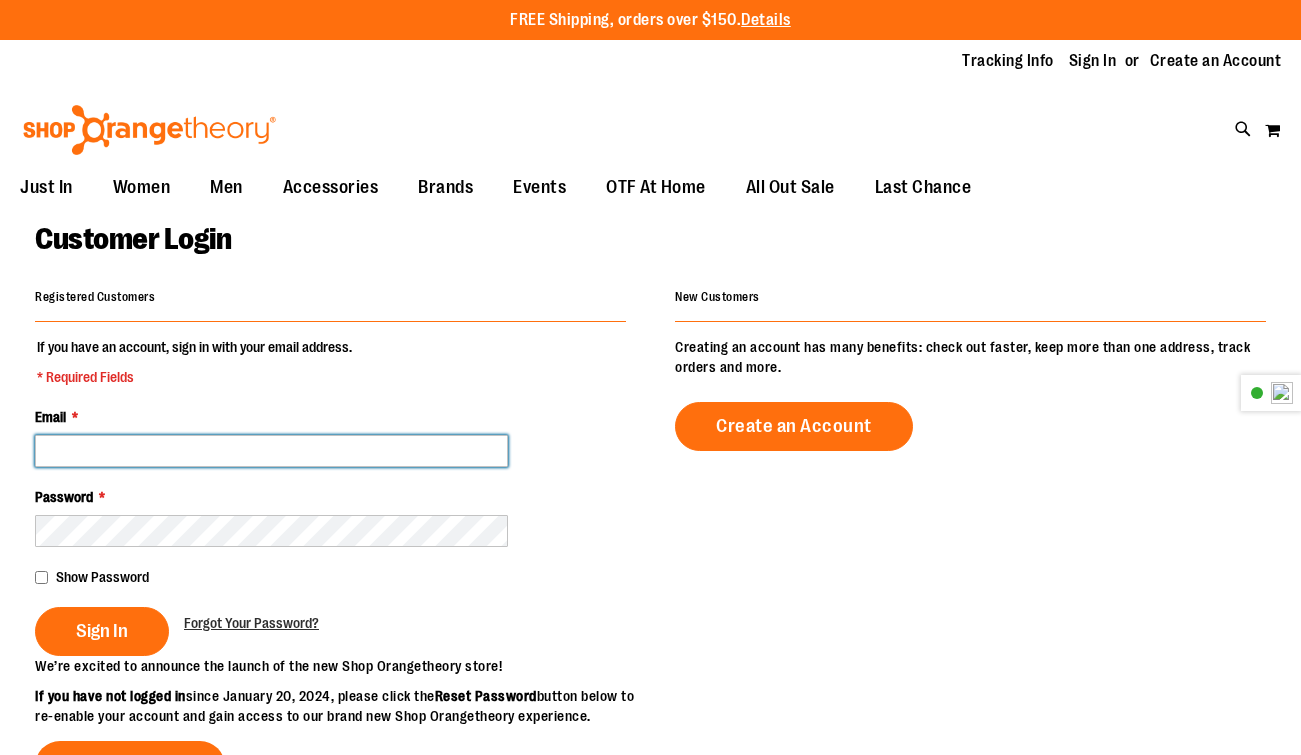 type on "**********" 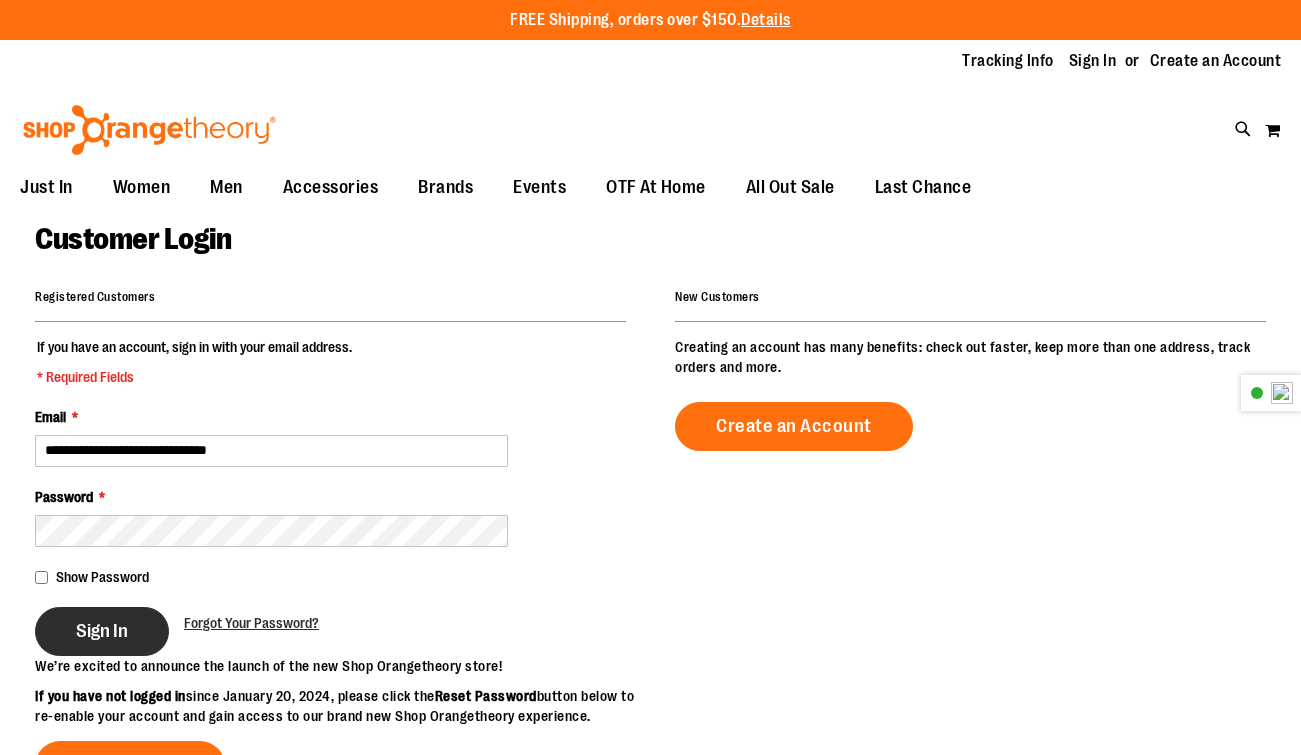 click on "Sign In" at bounding box center (102, 631) 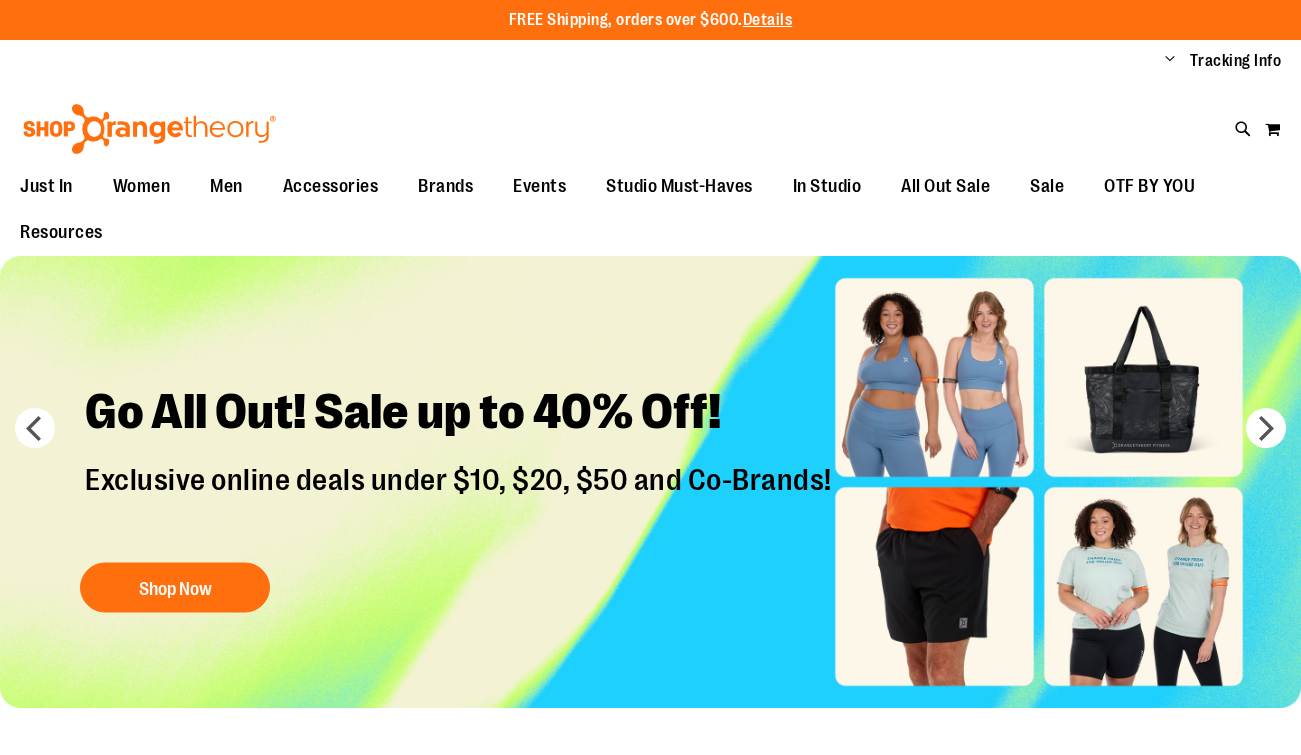 scroll, scrollTop: 0, scrollLeft: 0, axis: both 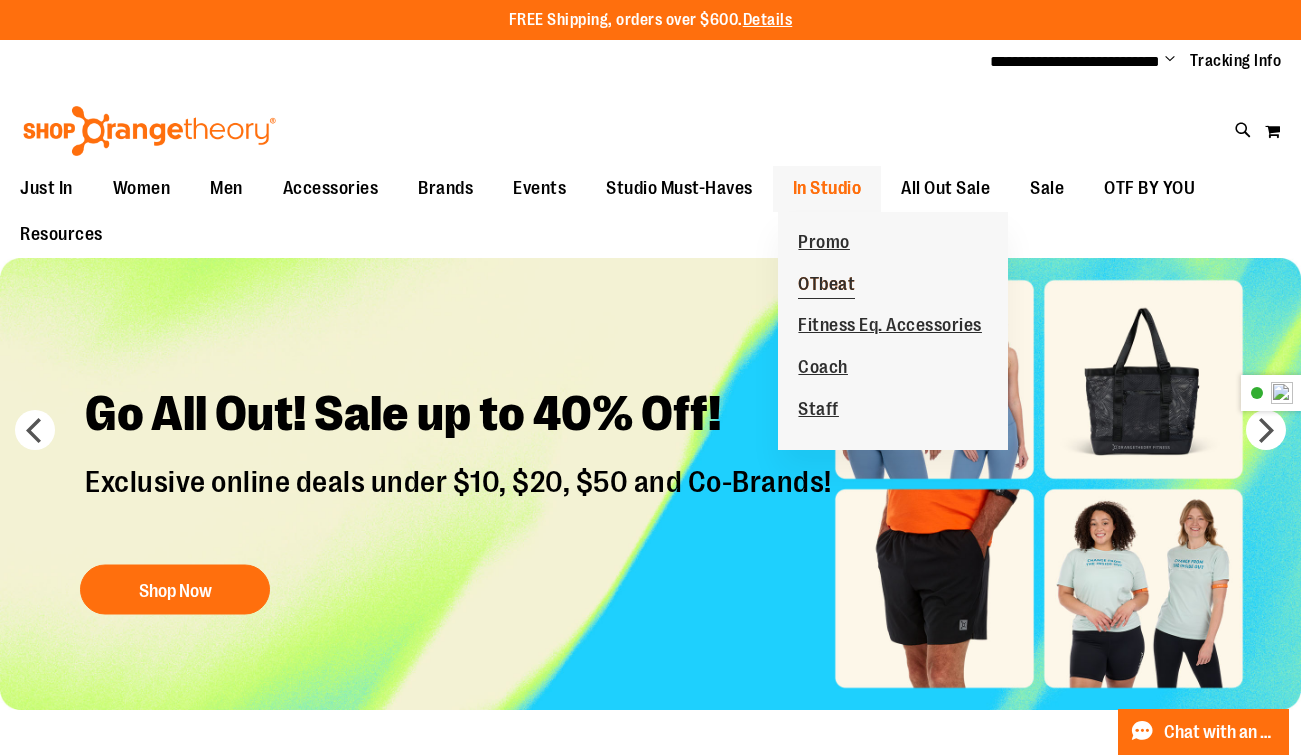 click on "OTbeat" at bounding box center (826, 286) 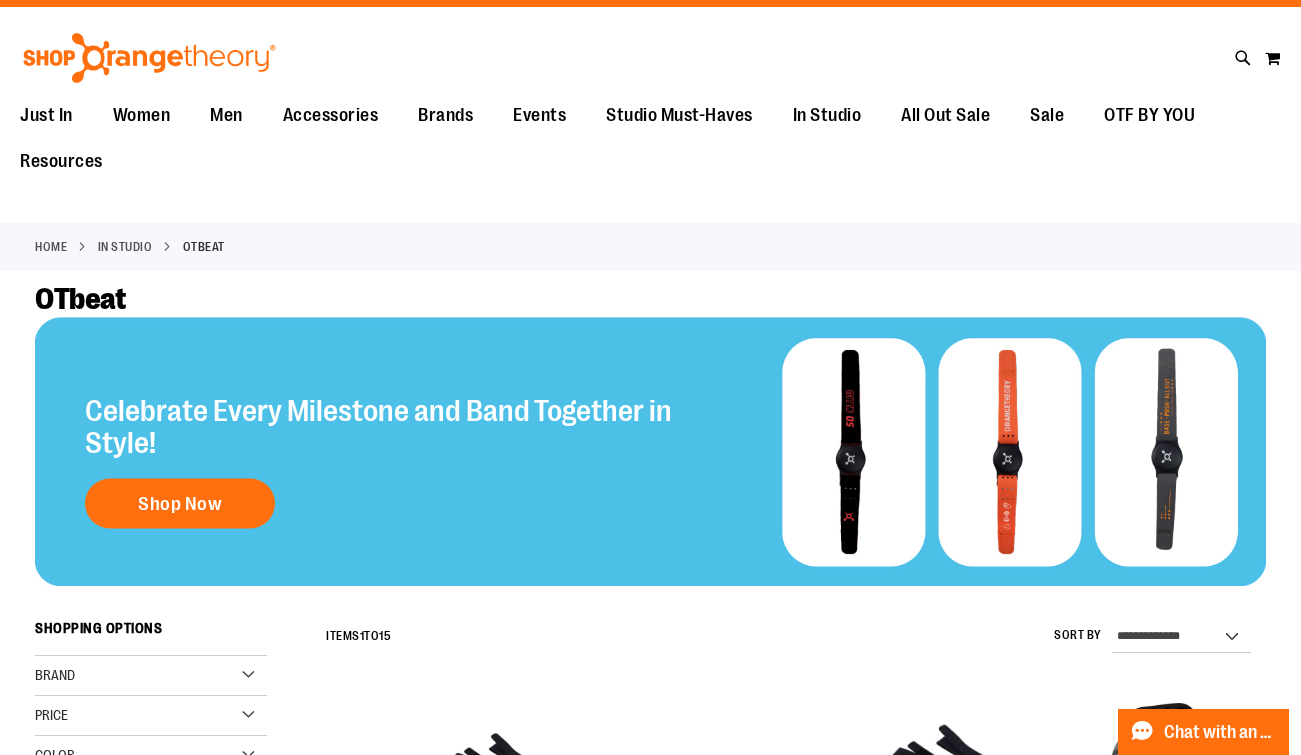 scroll, scrollTop: 0, scrollLeft: 0, axis: both 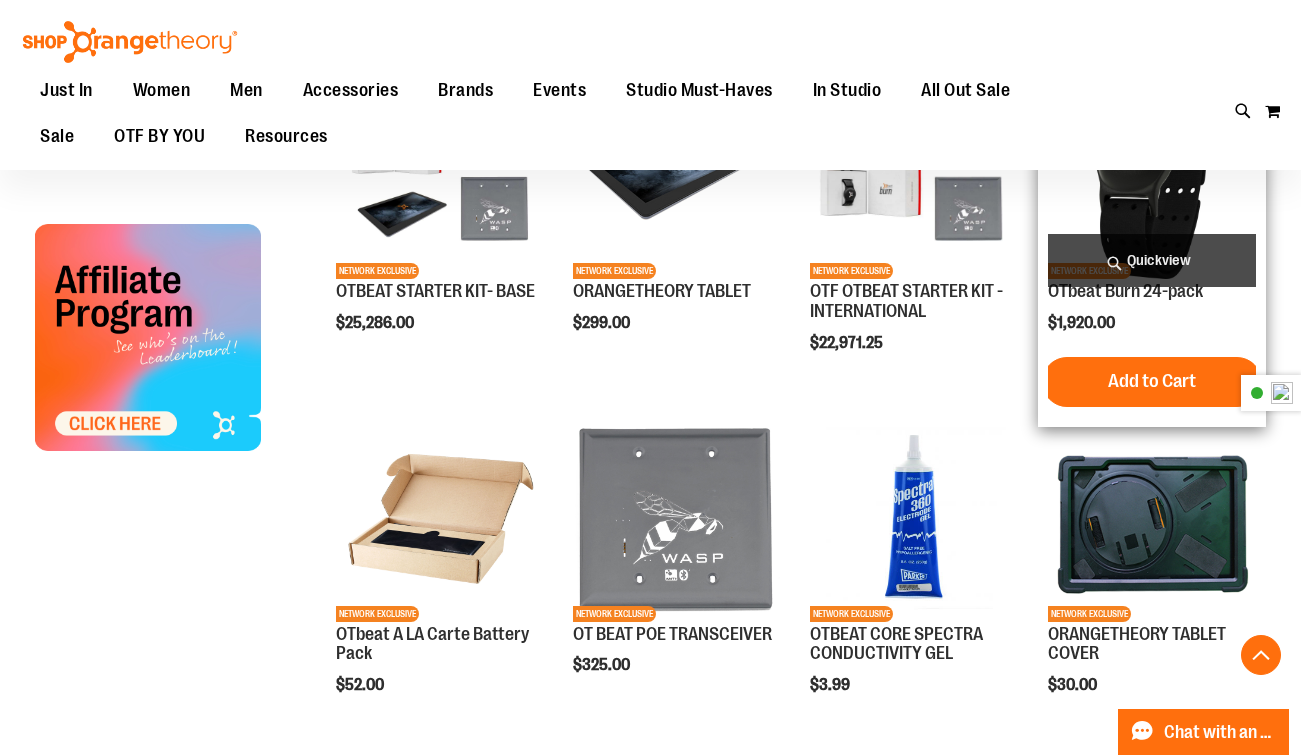 click on "Quickview" at bounding box center (1152, 260) 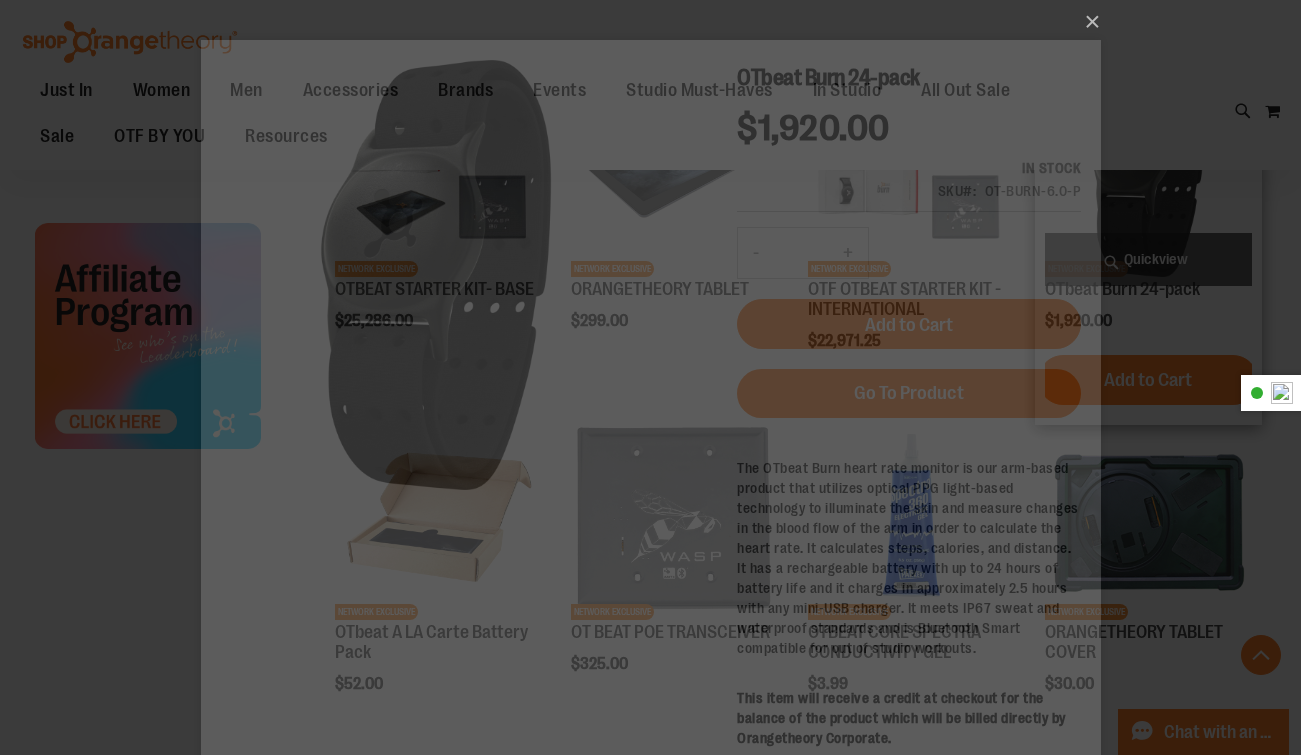 scroll, scrollTop: 0, scrollLeft: 0, axis: both 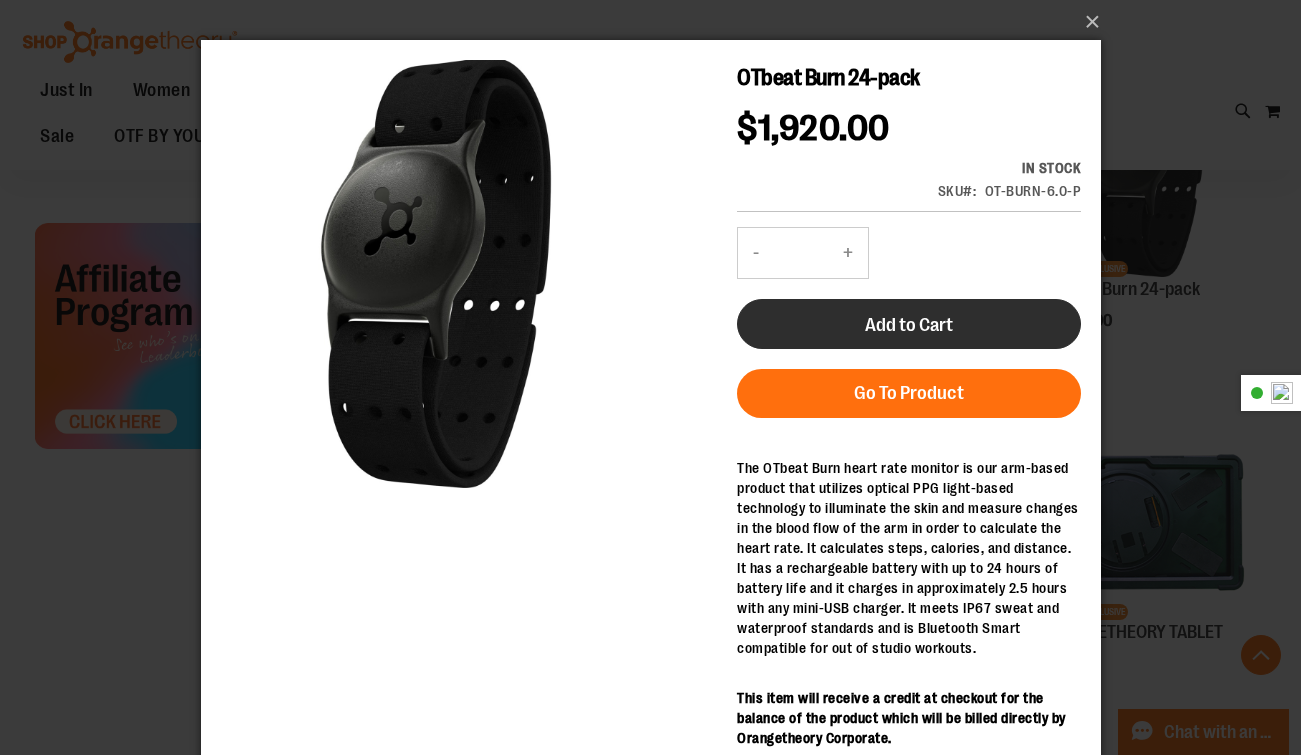 click on "Add to Cart" at bounding box center [908, 325] 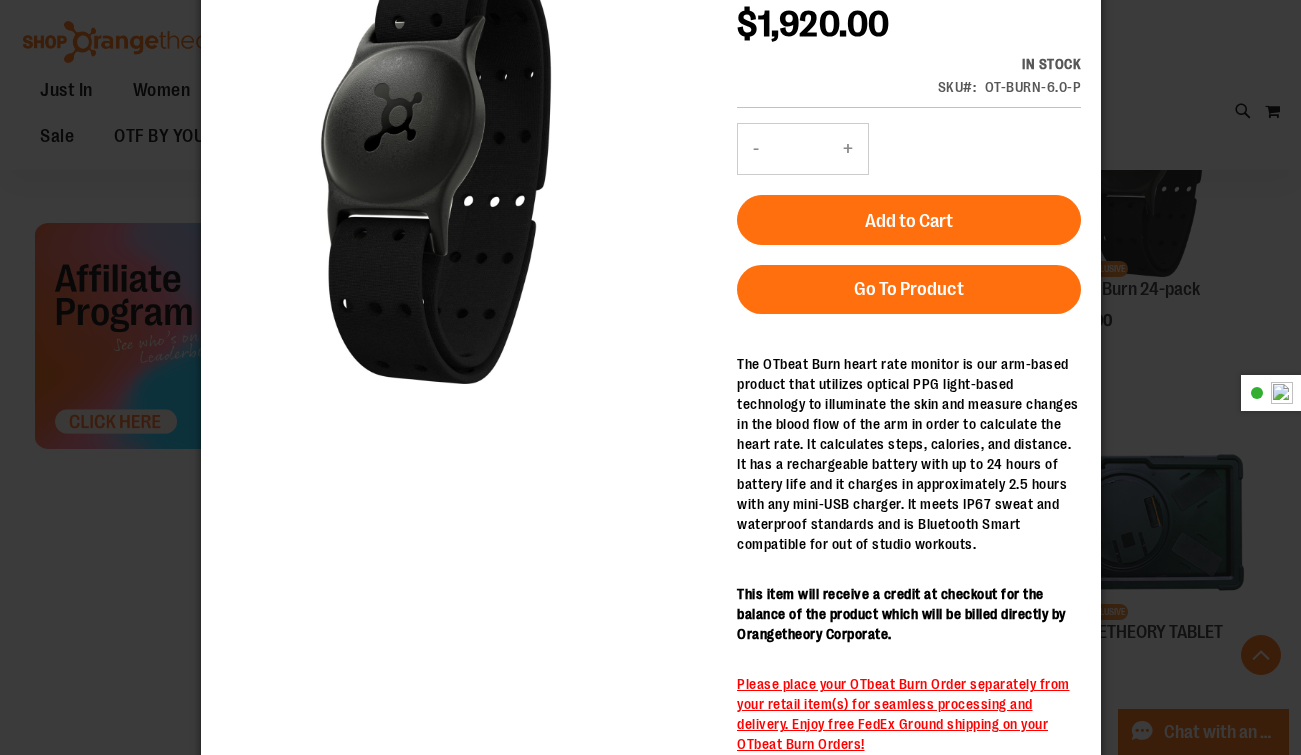 scroll, scrollTop: 0, scrollLeft: 0, axis: both 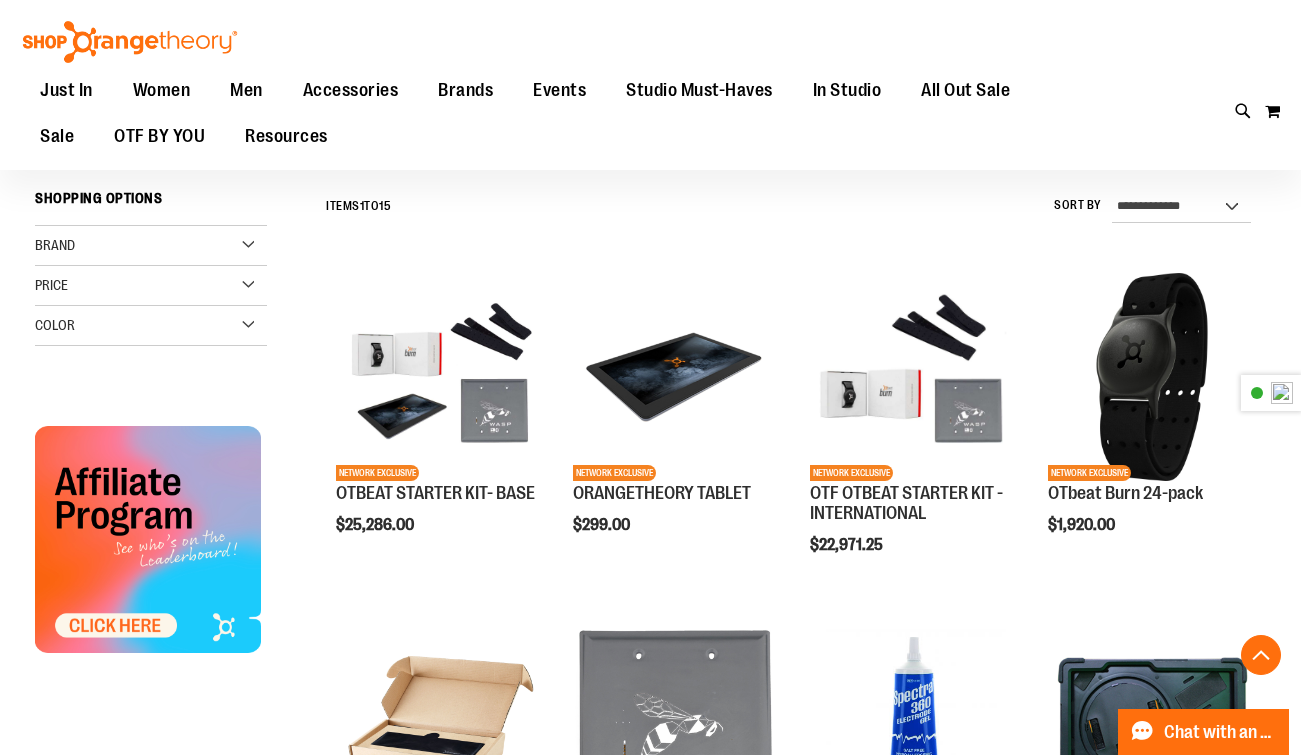 click on "Toggle Nav
Search
Popular Suggestions
Advanced Search" at bounding box center (650, 85) 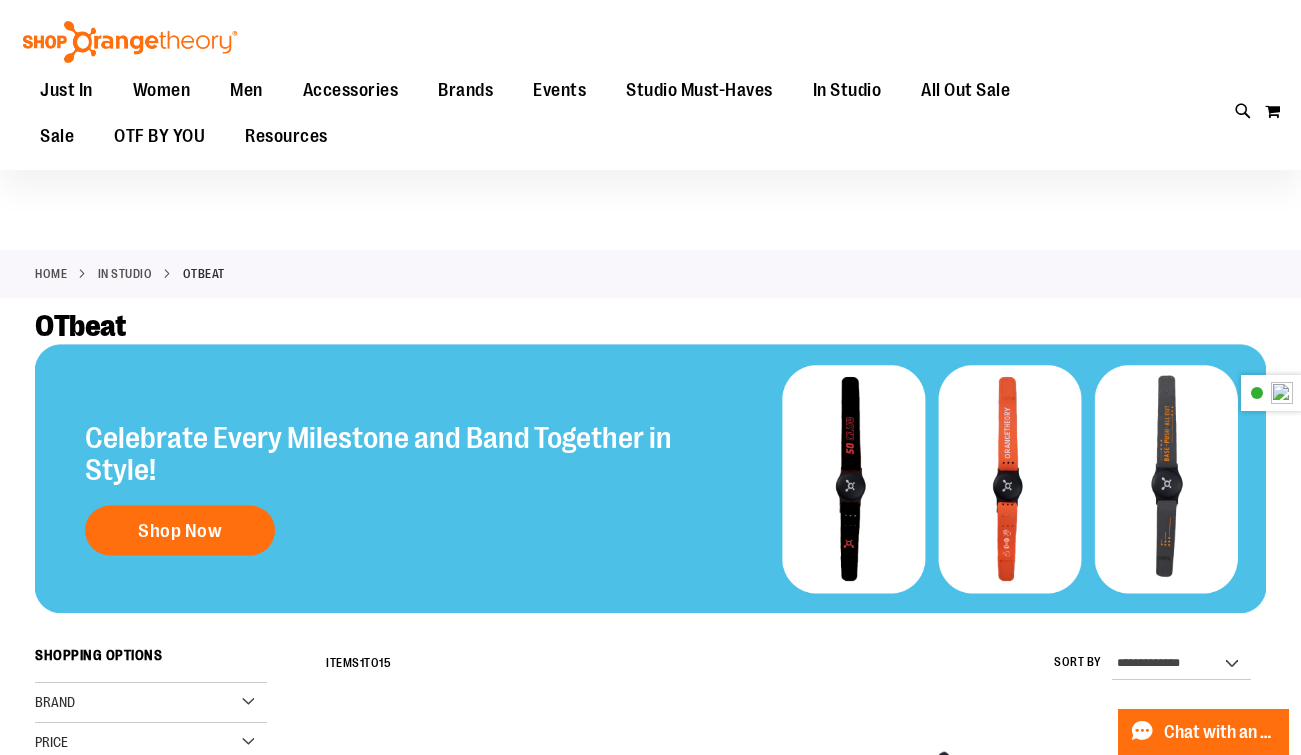 scroll, scrollTop: 0, scrollLeft: 0, axis: both 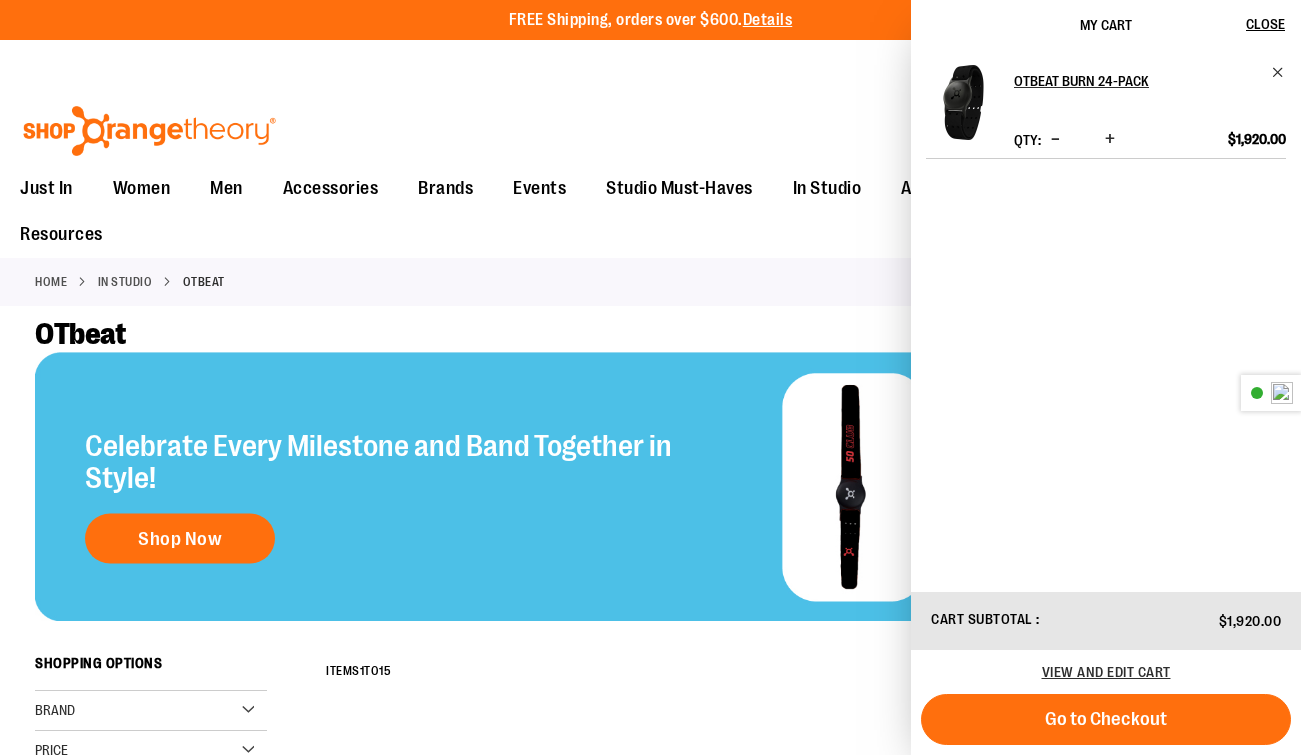click at bounding box center (1150, 116) 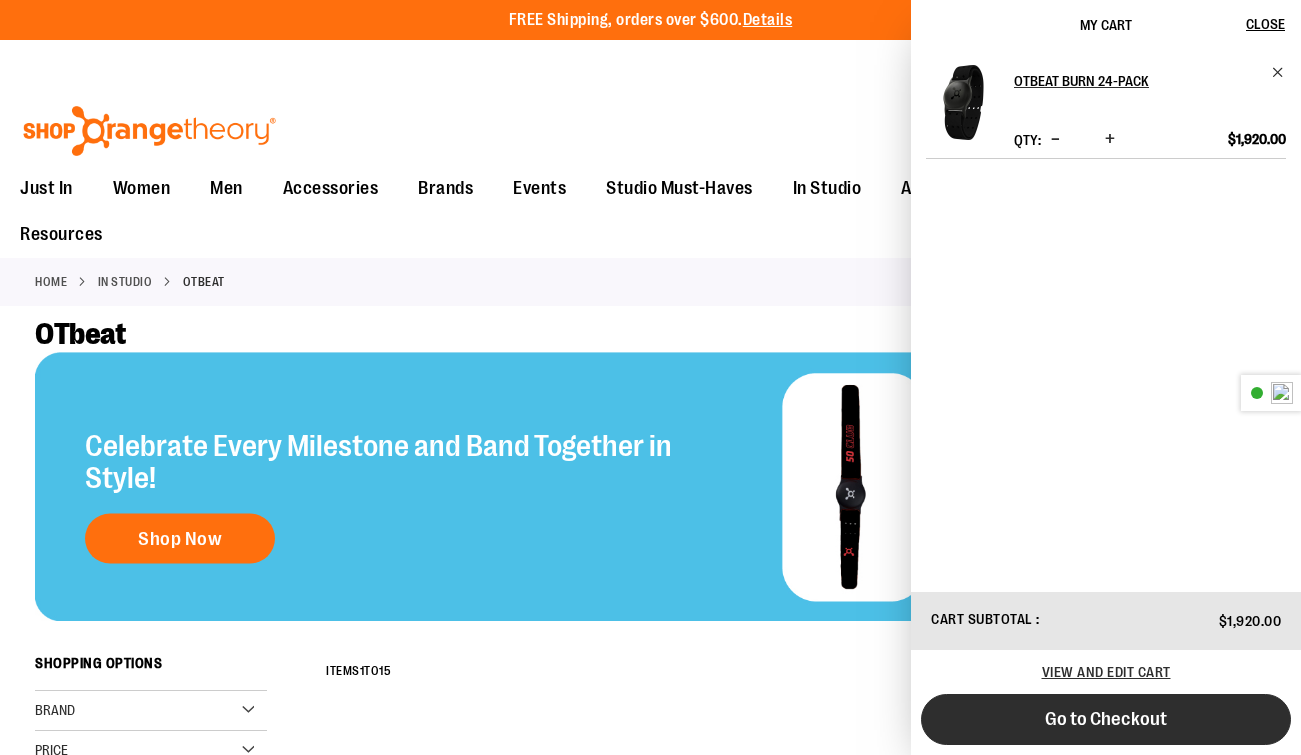 click on "Go to Checkout" at bounding box center (1106, 719) 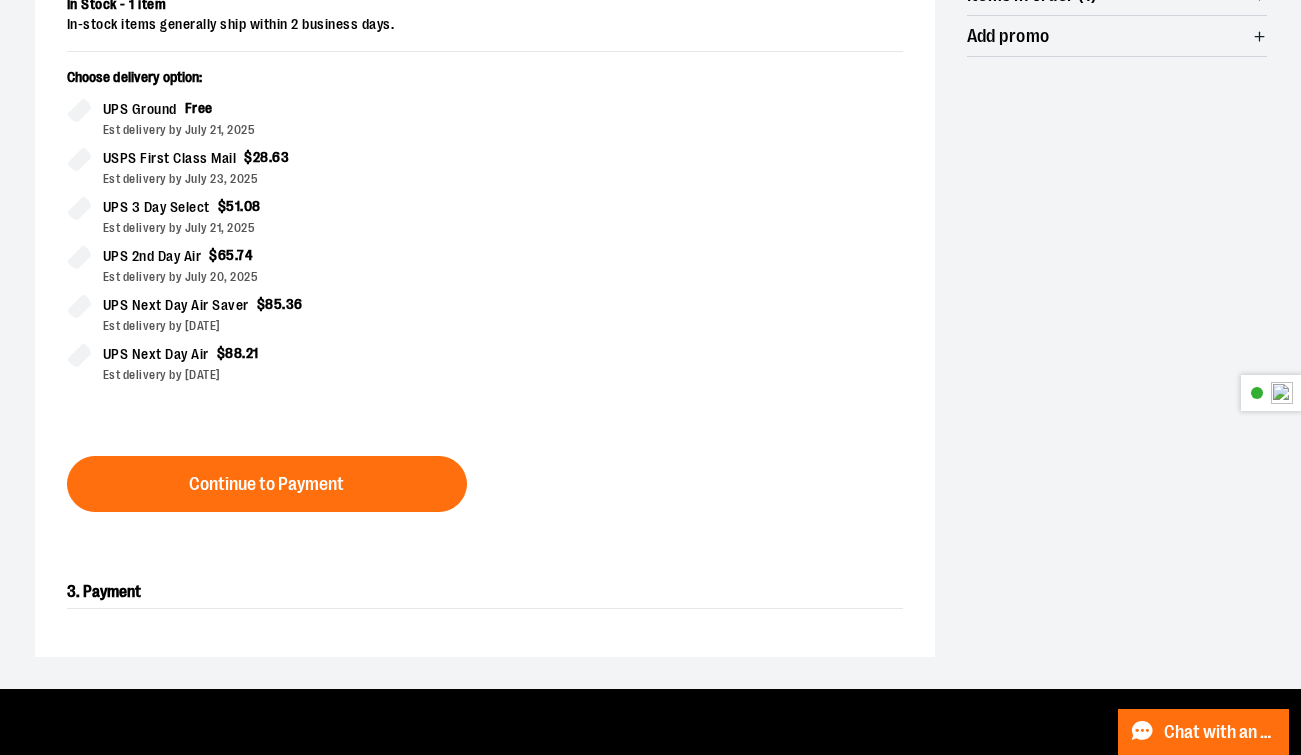 scroll, scrollTop: 519, scrollLeft: 0, axis: vertical 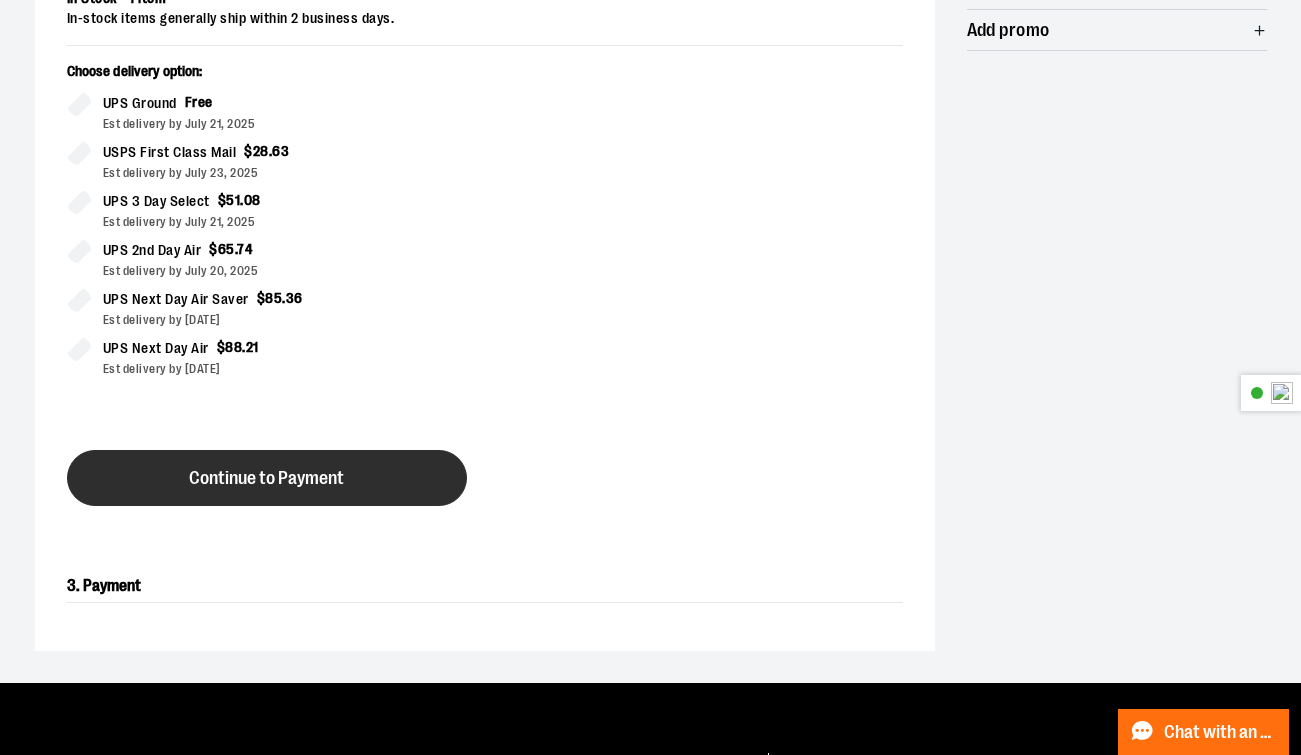 click on "Continue to Payment" at bounding box center (266, 478) 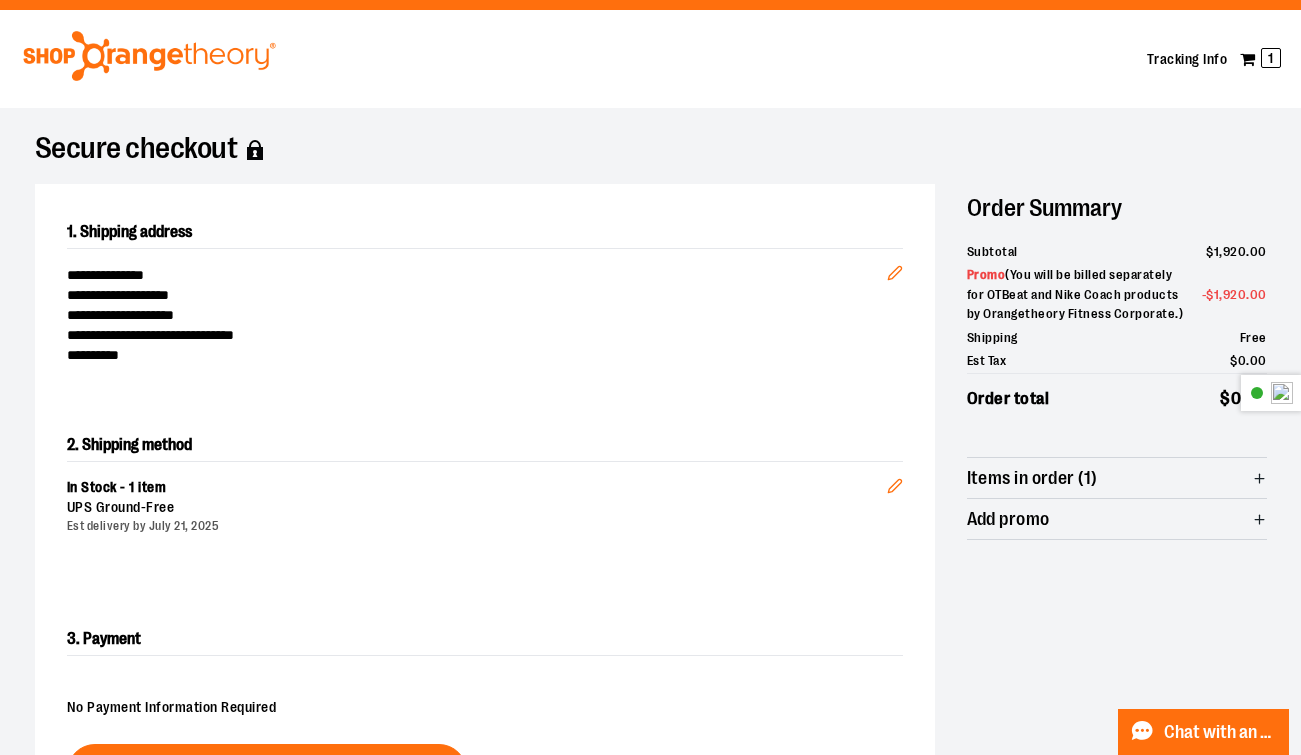 scroll, scrollTop: 31, scrollLeft: 0, axis: vertical 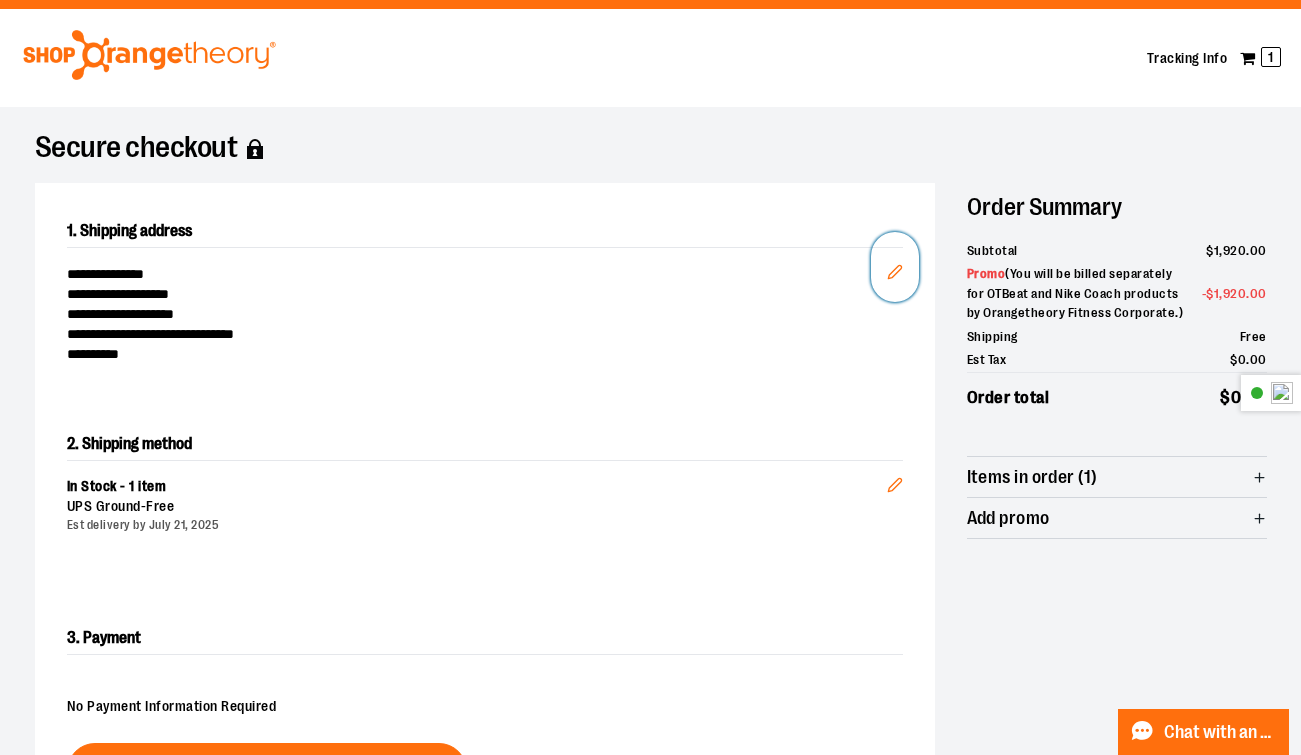 click 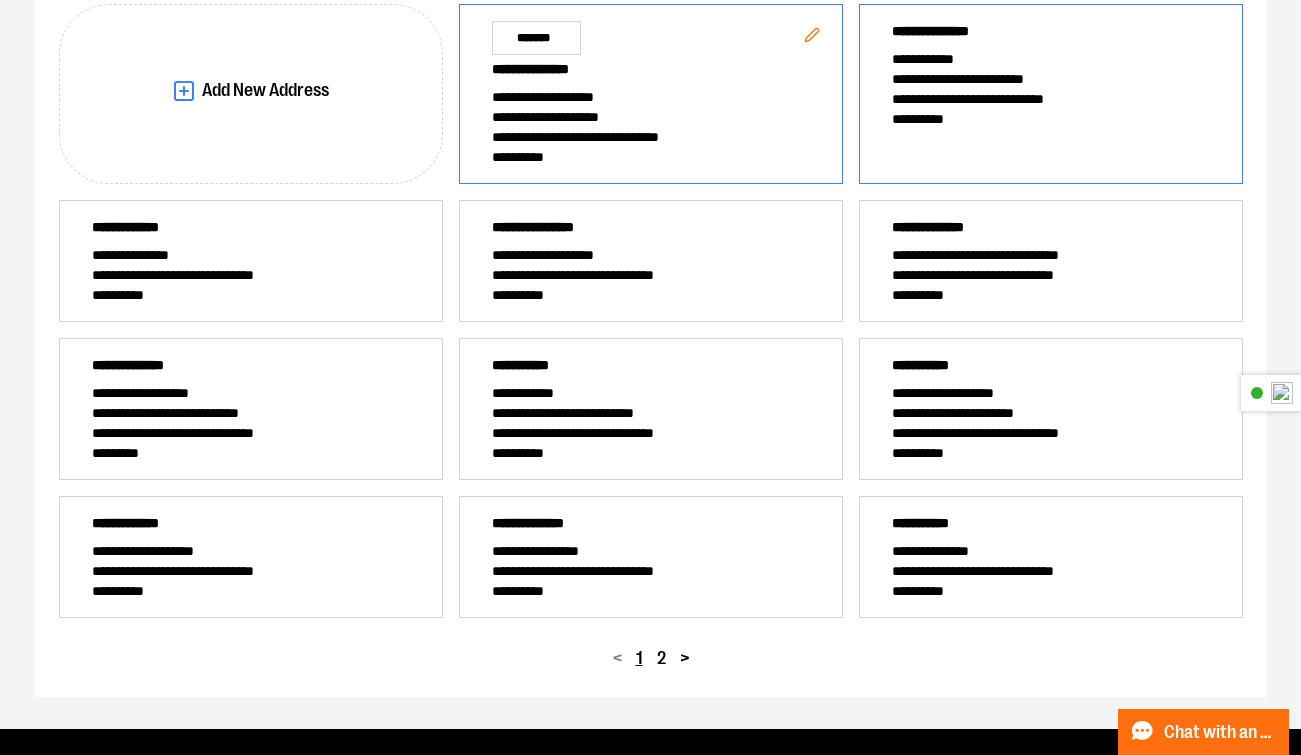 scroll, scrollTop: 341, scrollLeft: 0, axis: vertical 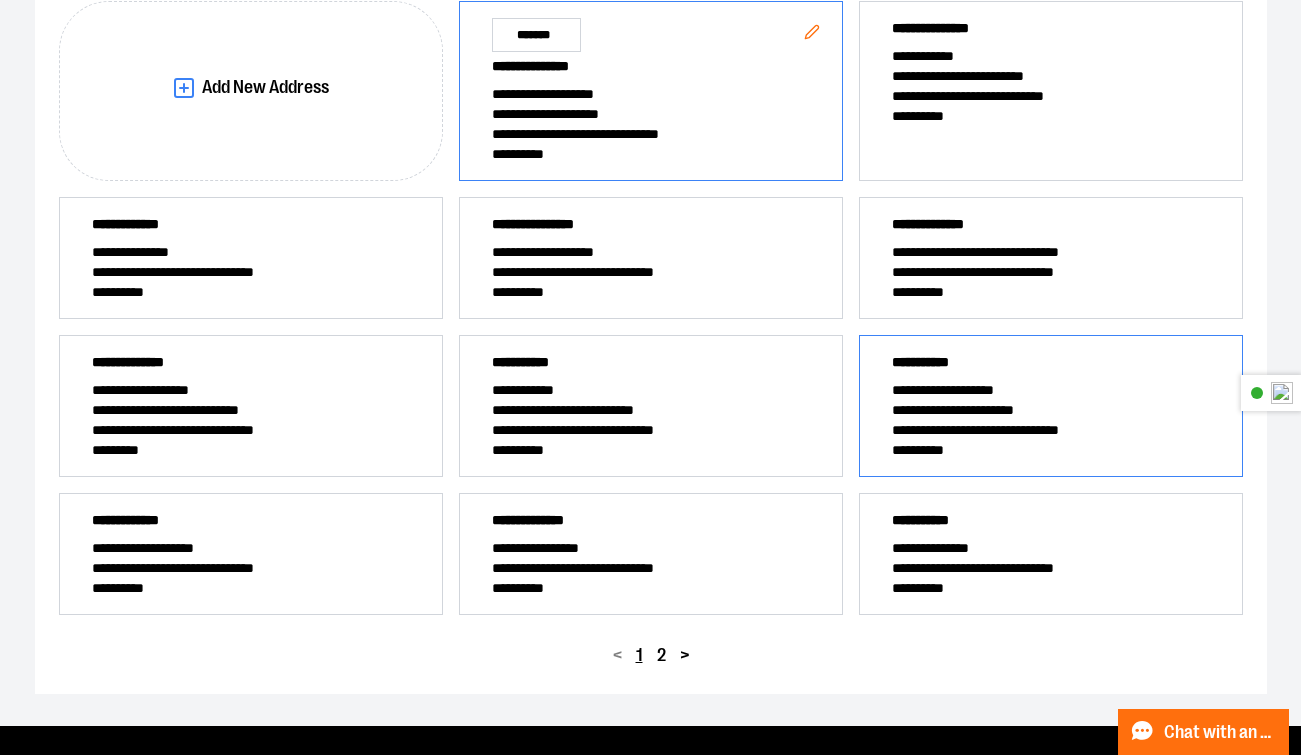 click on "**********" at bounding box center [1051, 410] 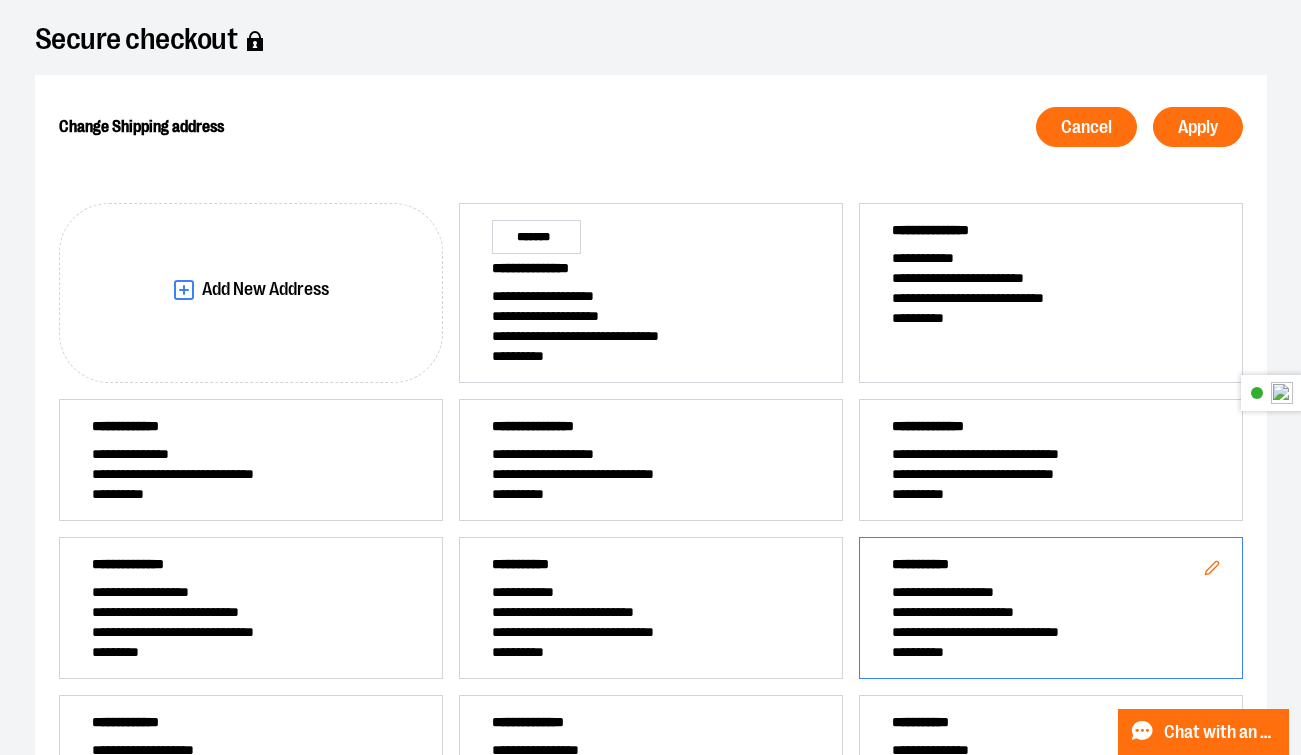 scroll, scrollTop: 0, scrollLeft: 0, axis: both 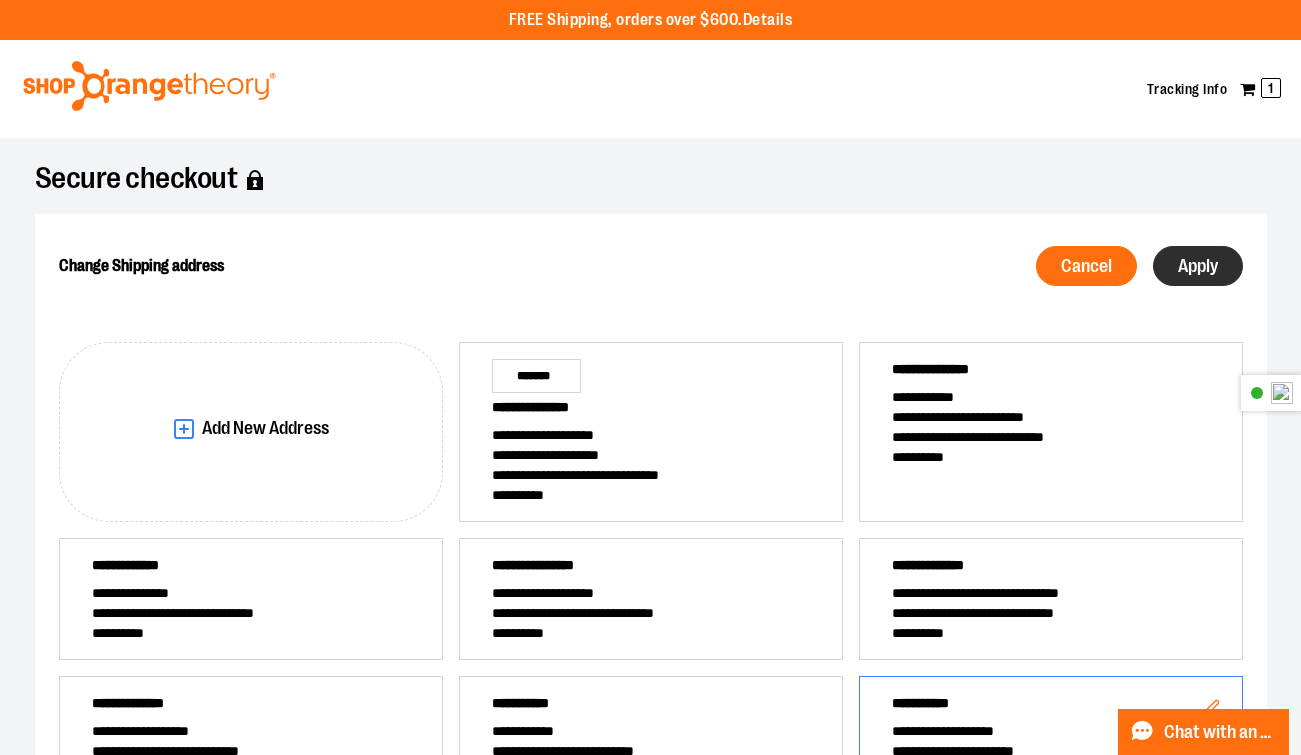 click on "Apply" at bounding box center (1198, 266) 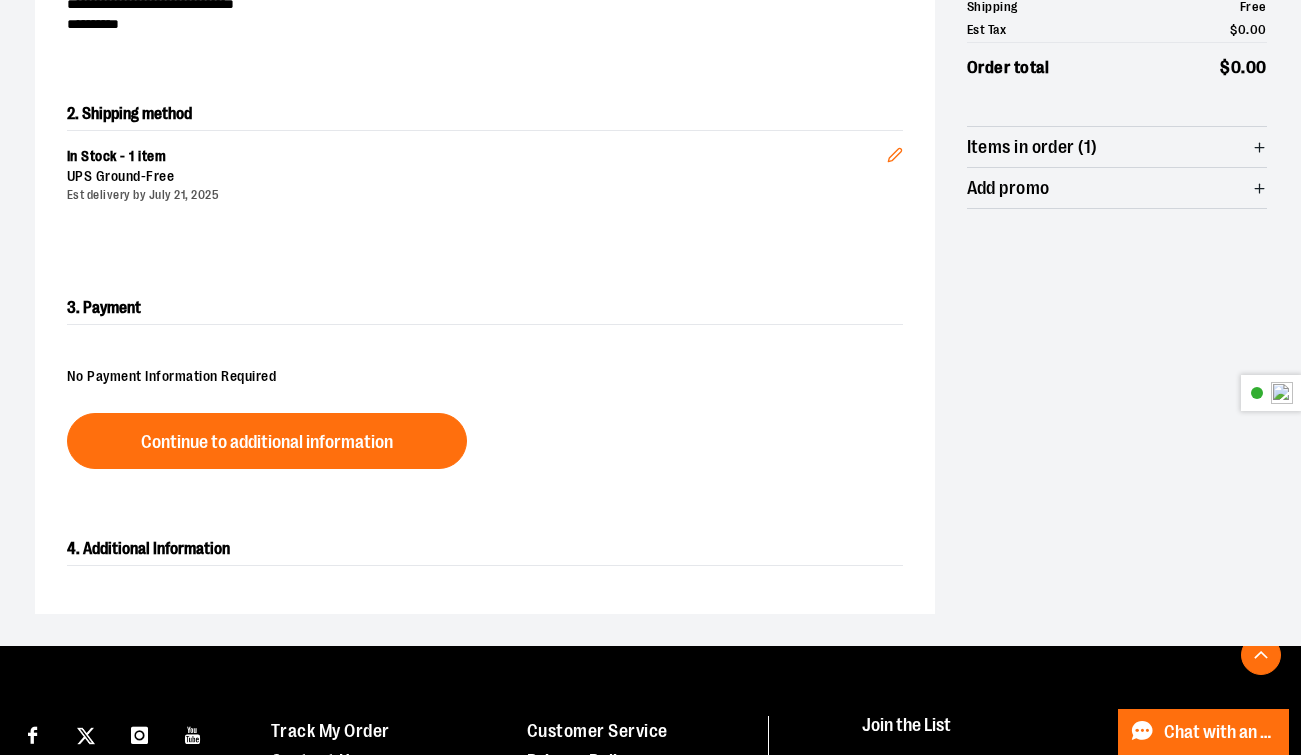 scroll, scrollTop: 327, scrollLeft: 0, axis: vertical 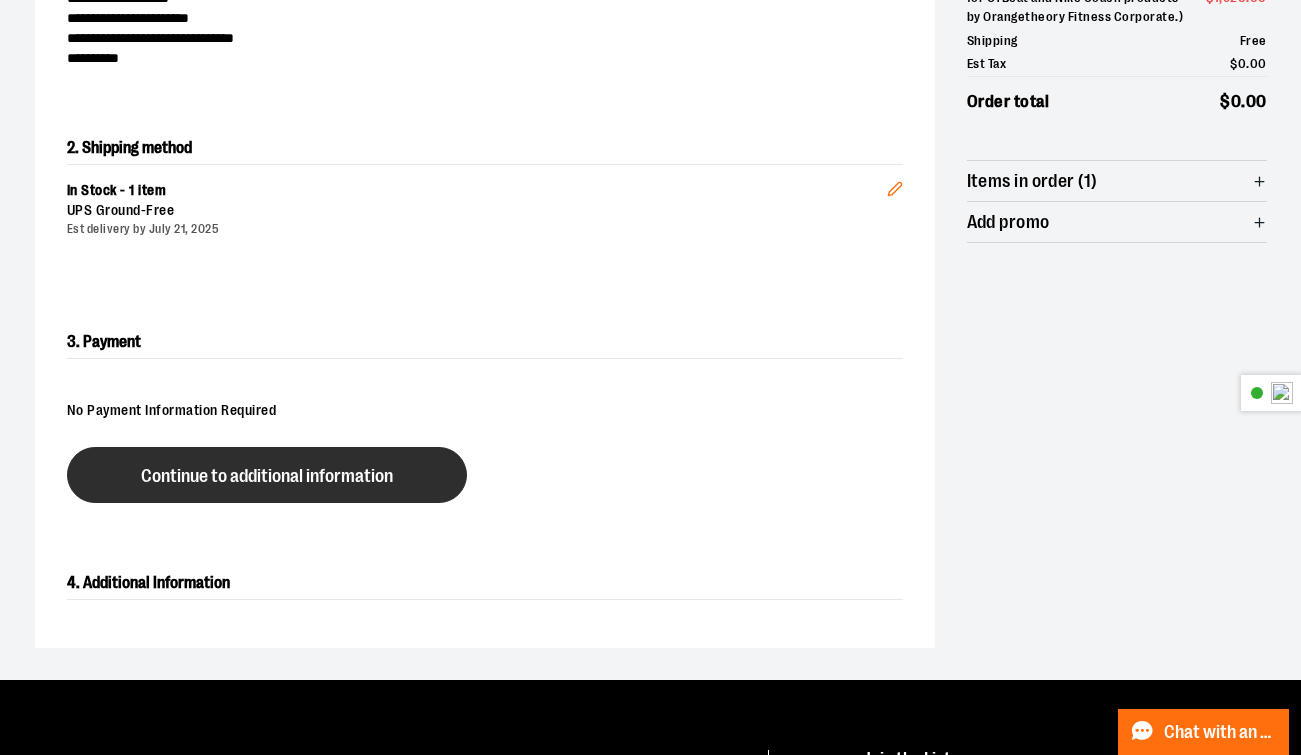 click on "Continue to additional information" at bounding box center [267, 476] 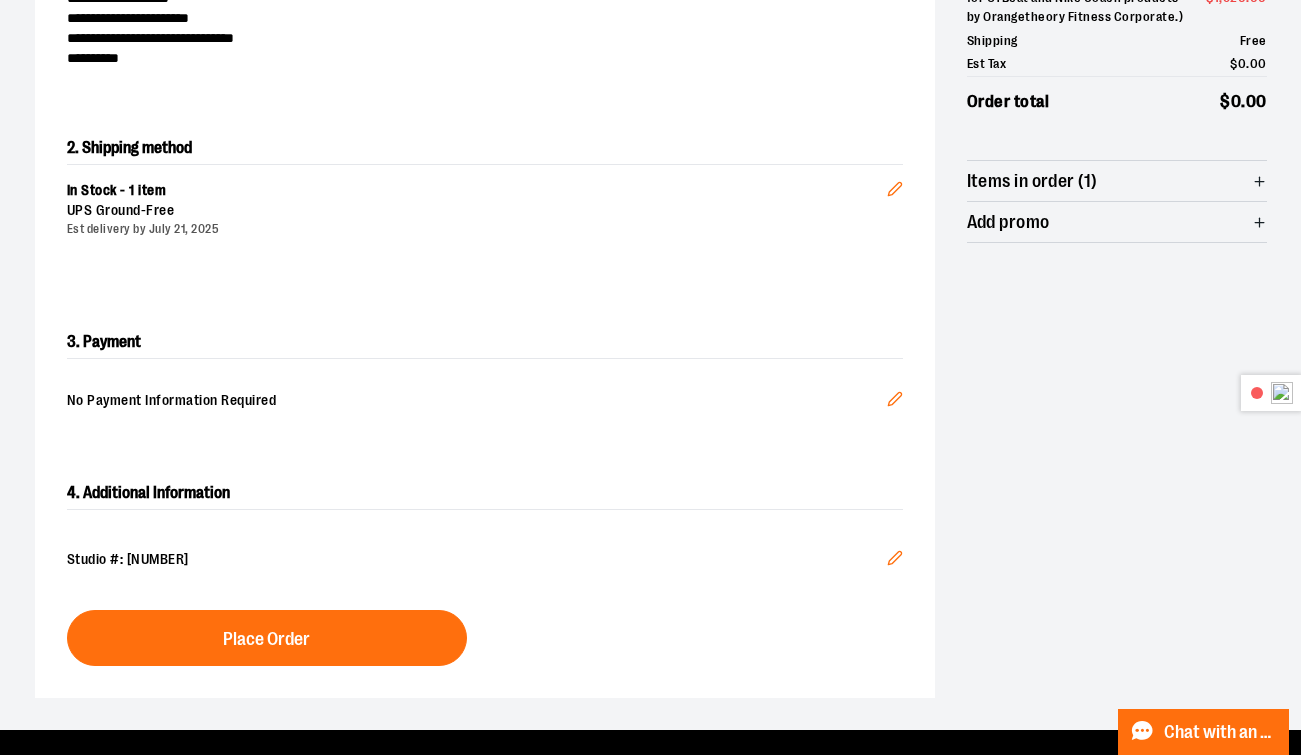 click 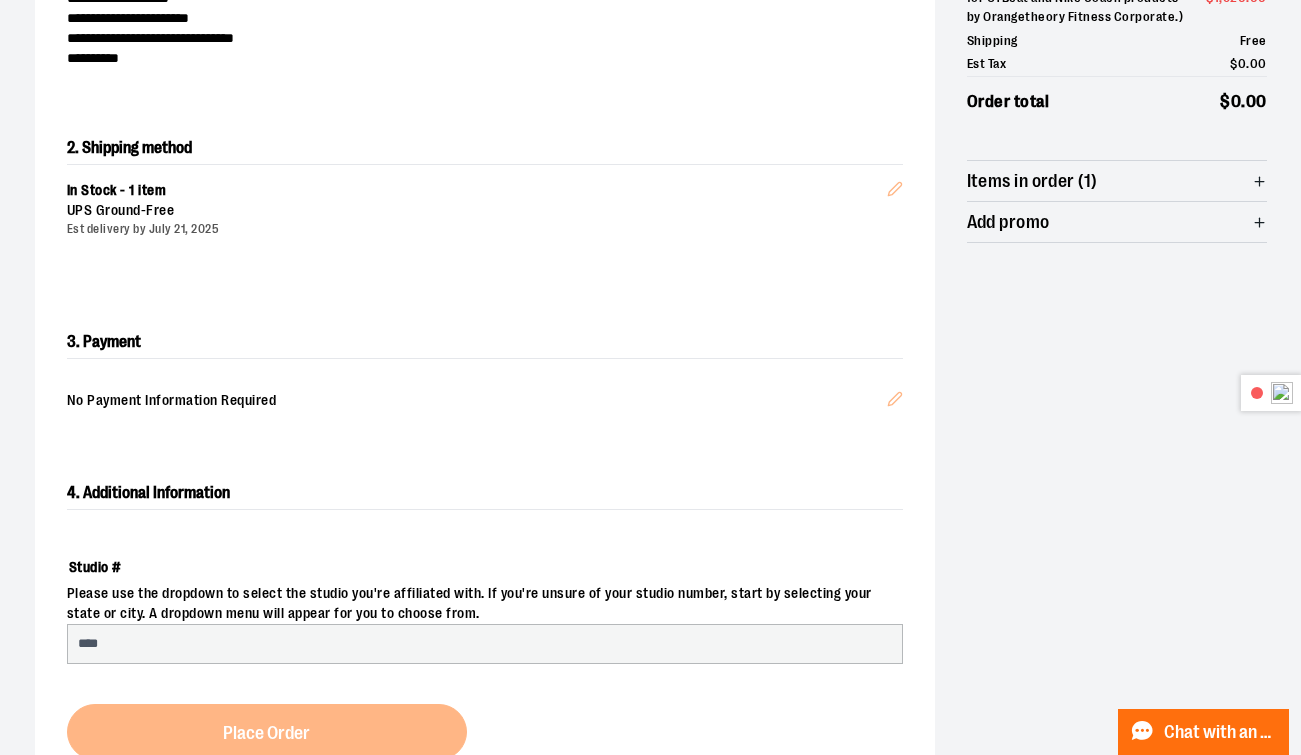 select on "***" 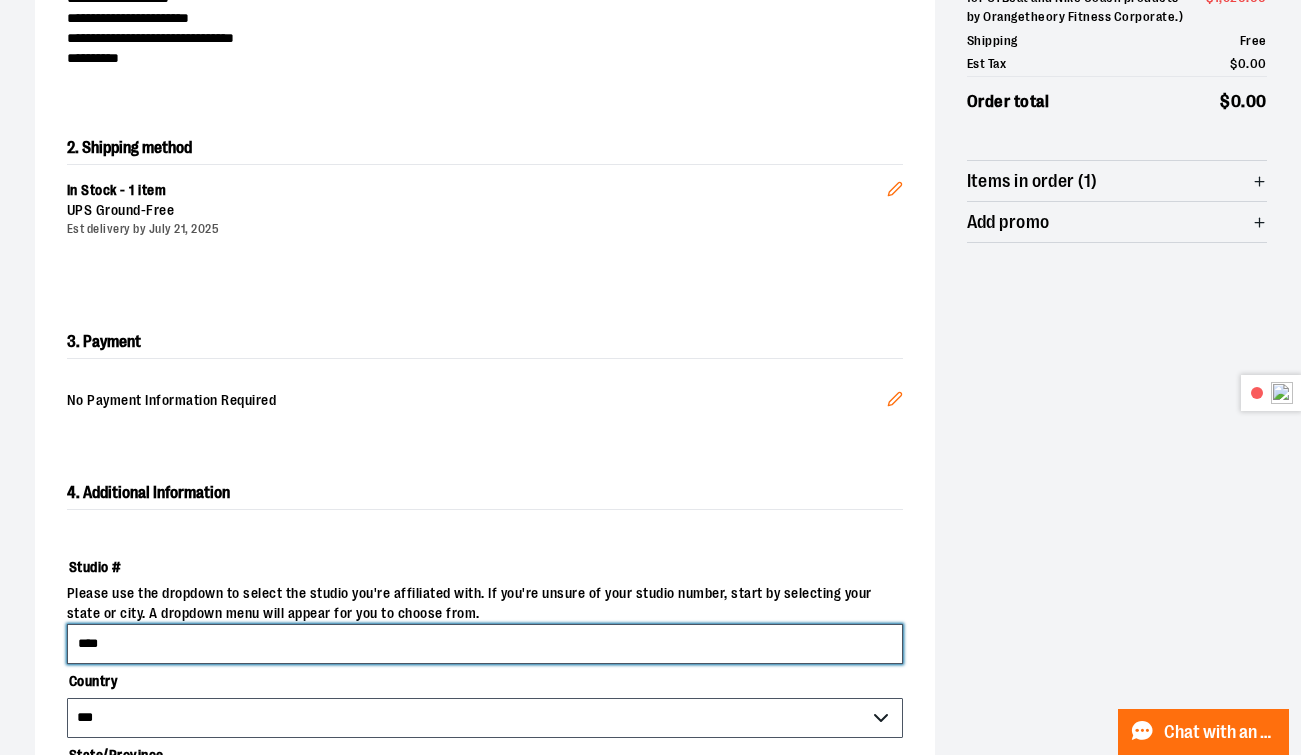 click on "****" at bounding box center (485, 644) 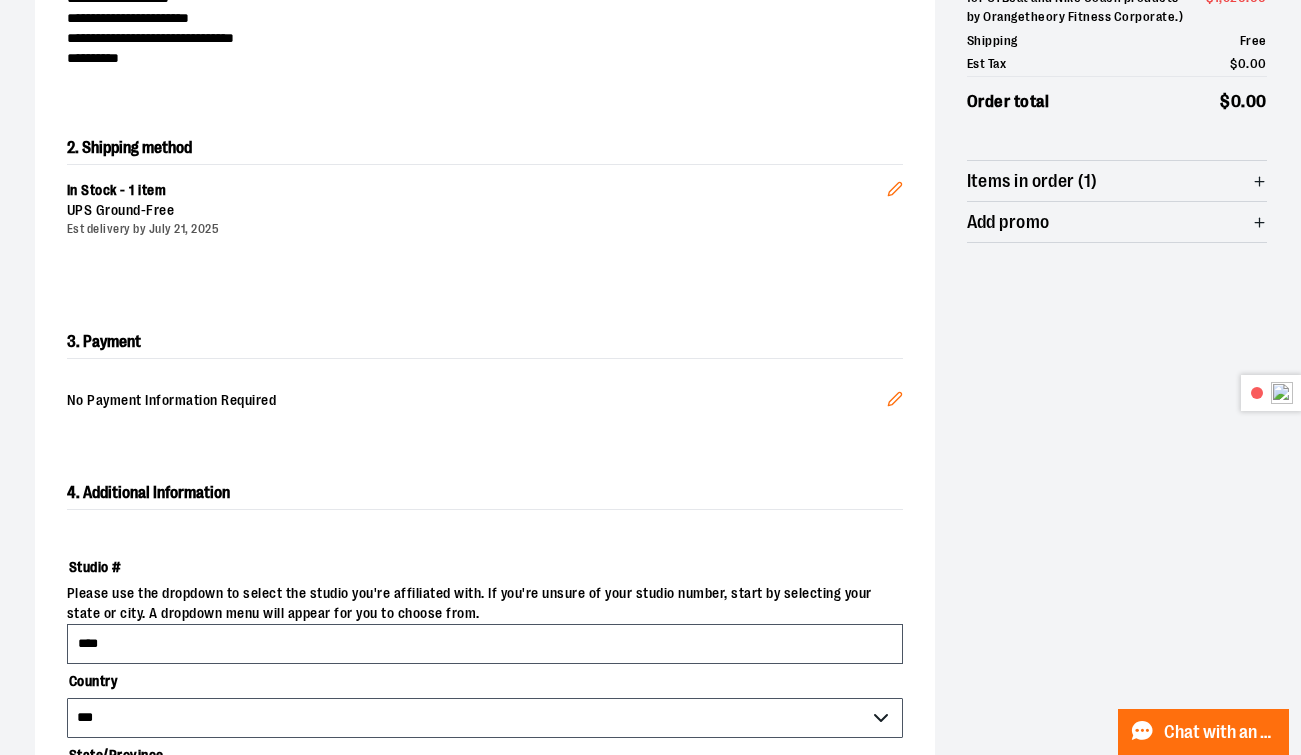 click on "**********" at bounding box center [485, 766] 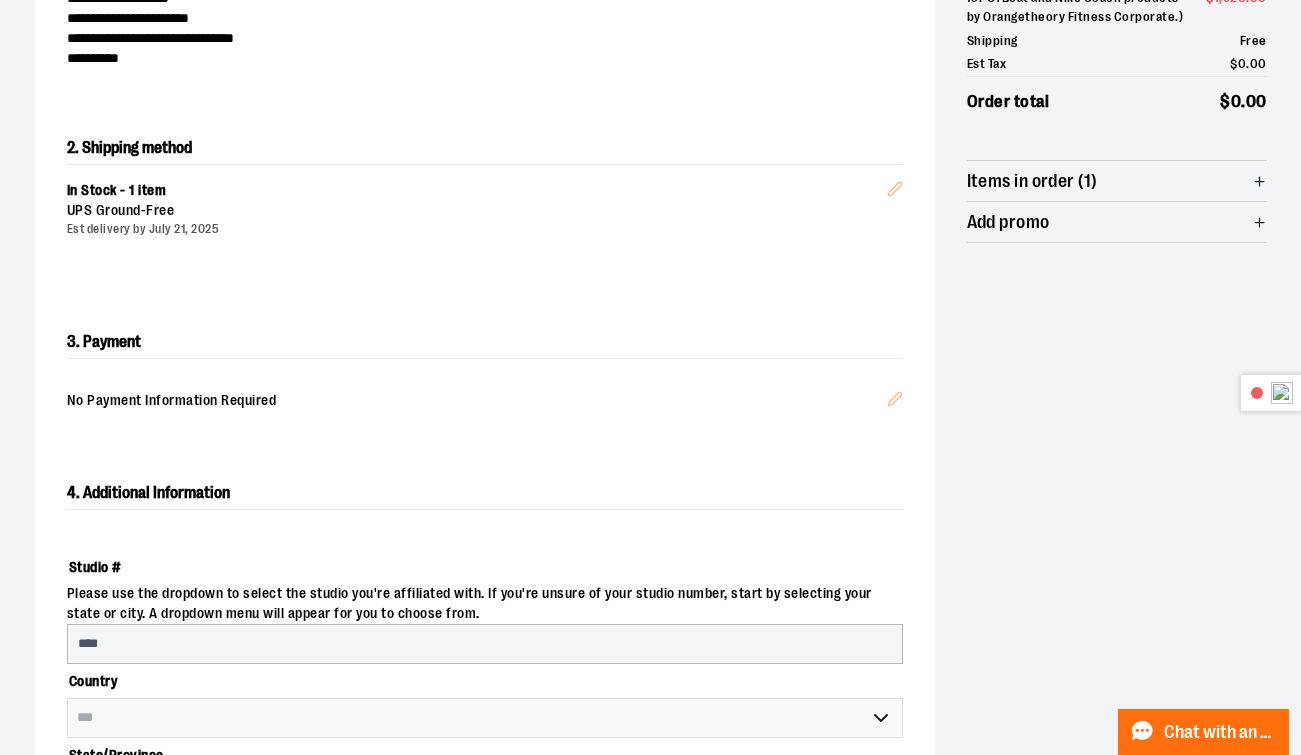 select on "******" 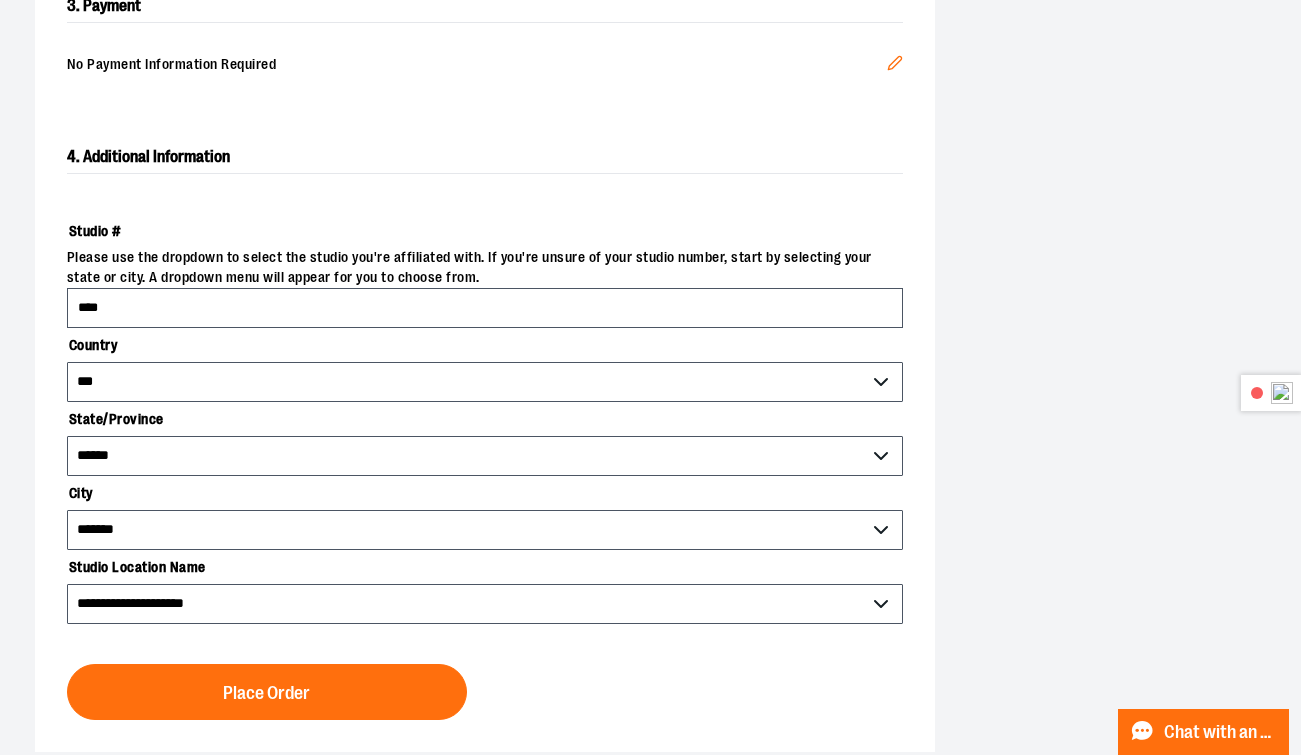 scroll, scrollTop: 666, scrollLeft: 0, axis: vertical 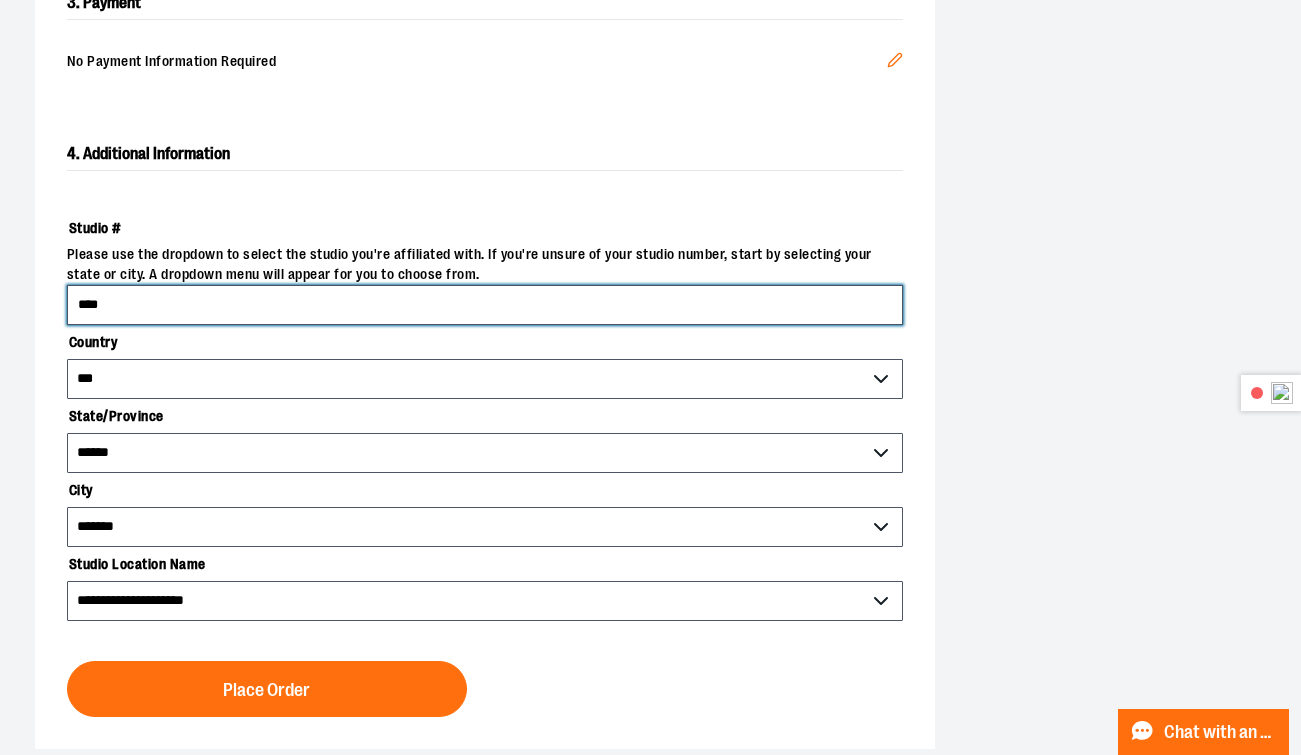 click on "****" at bounding box center [485, 305] 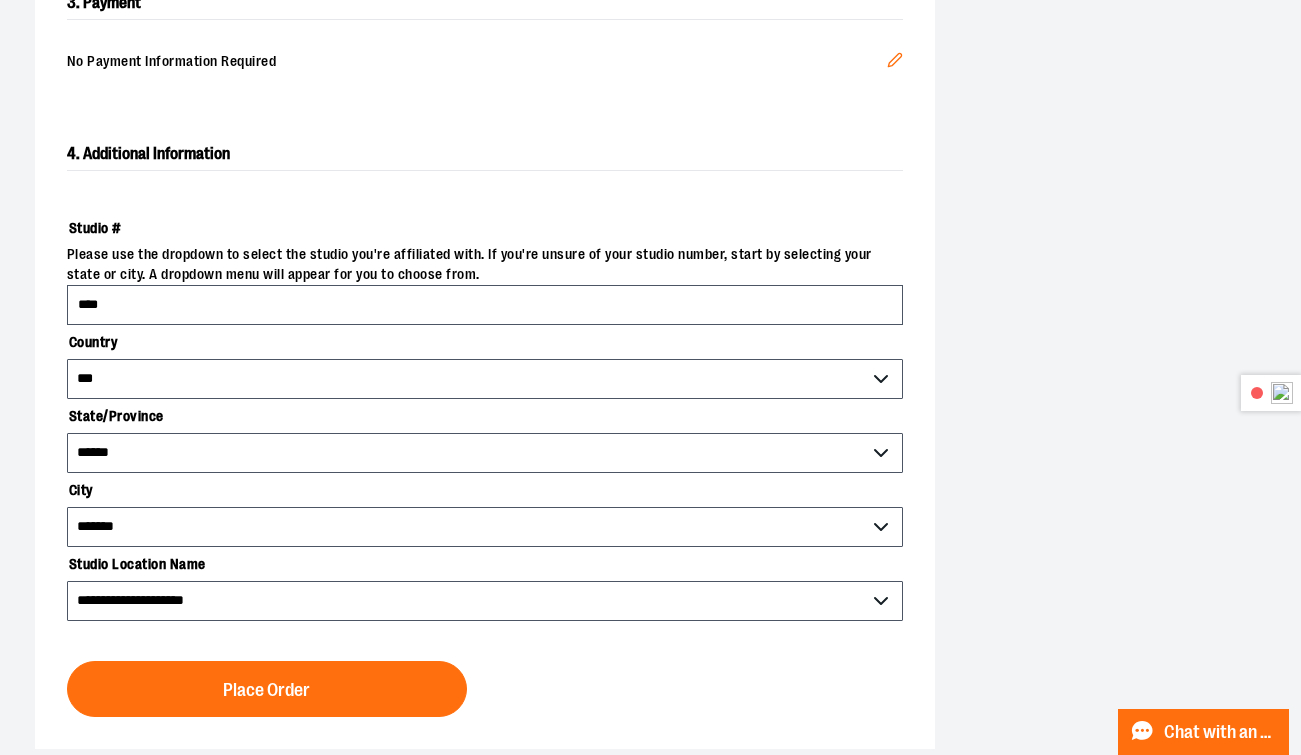 click on "**********" at bounding box center [651, 148] 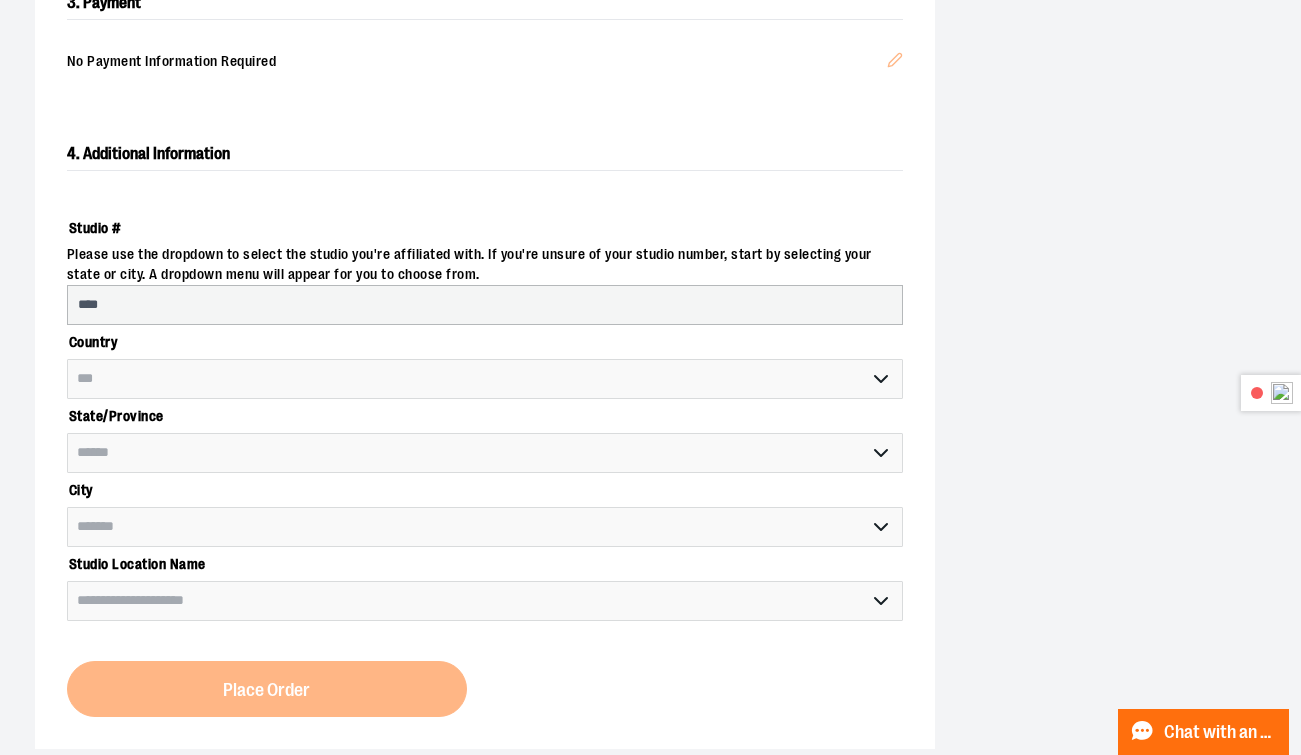 select on "*******" 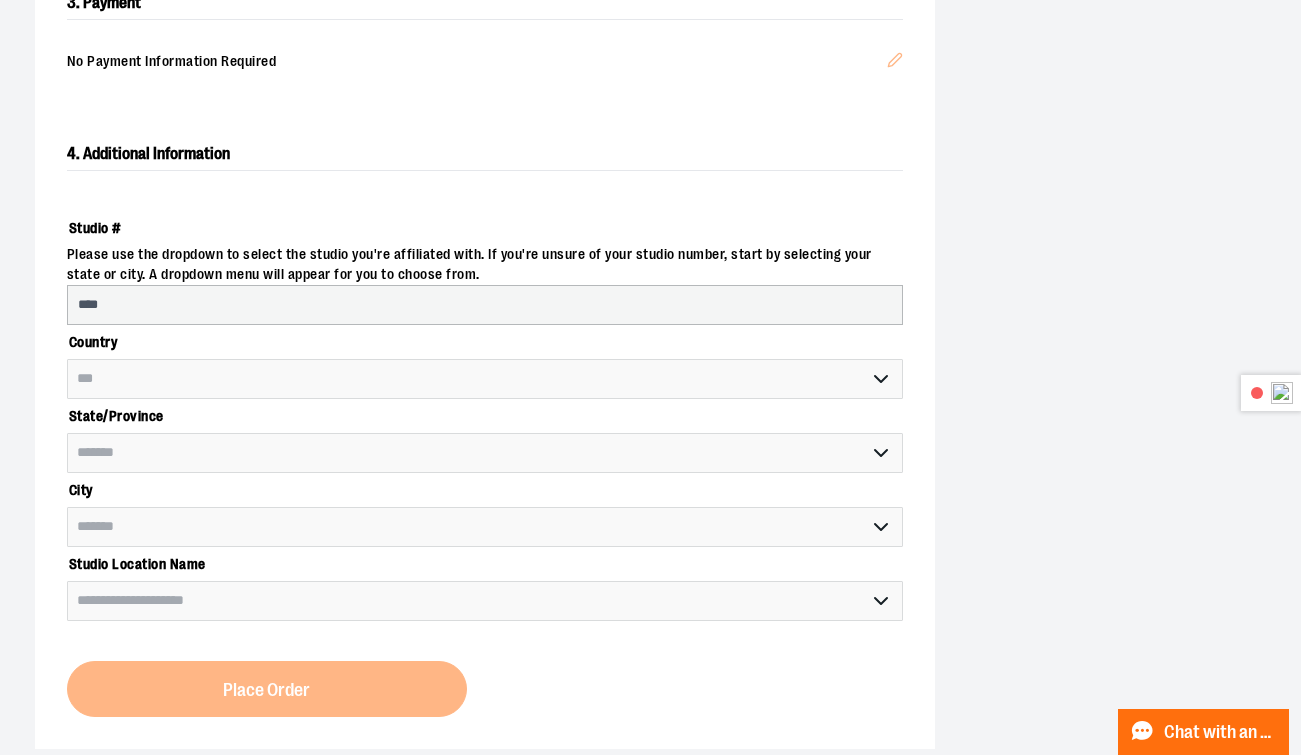 select on "**********" 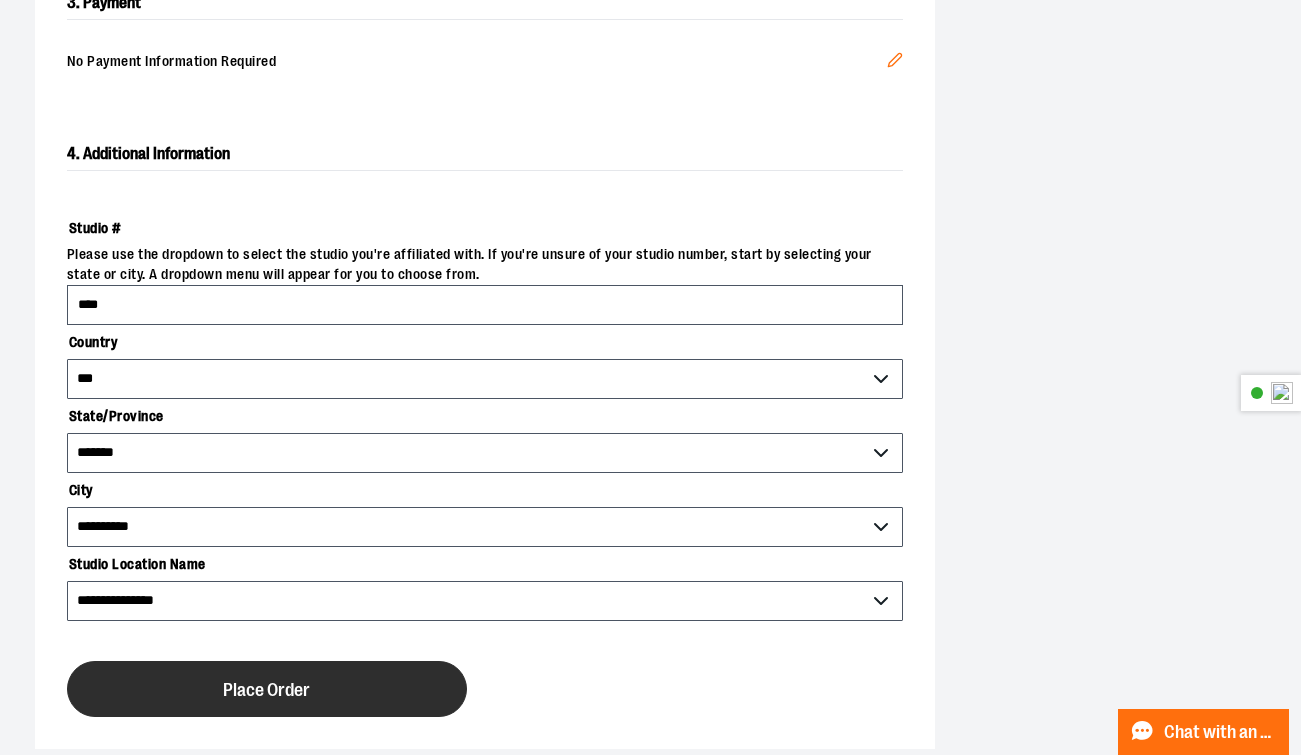 click on "Place Order" at bounding box center [266, 690] 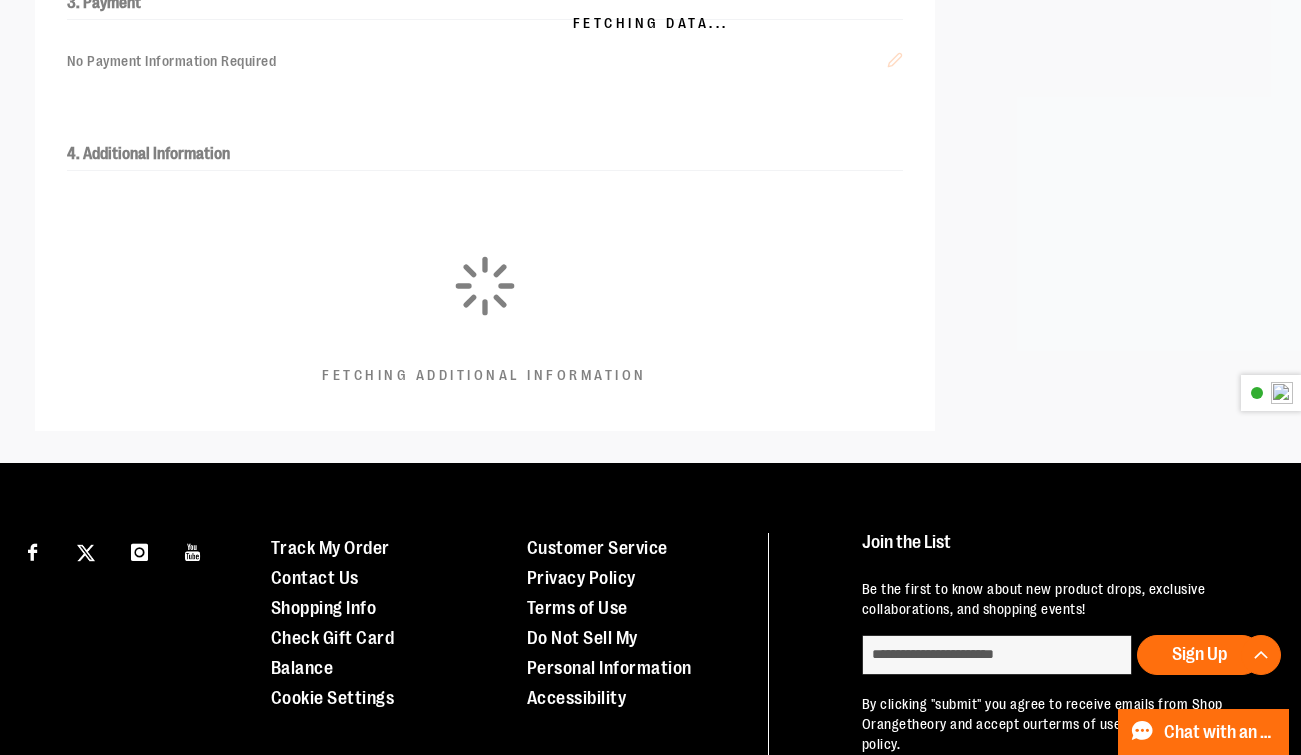 scroll, scrollTop: 563, scrollLeft: 0, axis: vertical 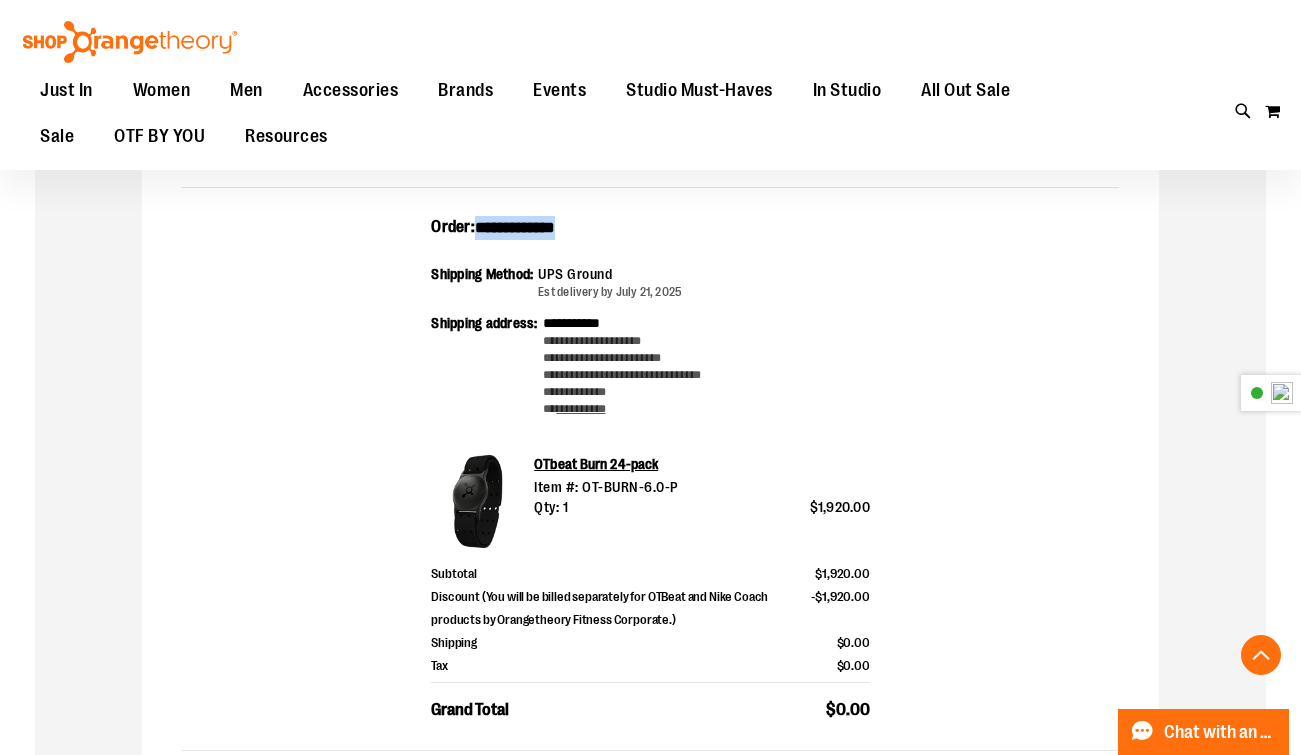 drag, startPoint x: 615, startPoint y: 224, endPoint x: 481, endPoint y: 227, distance: 134.03358 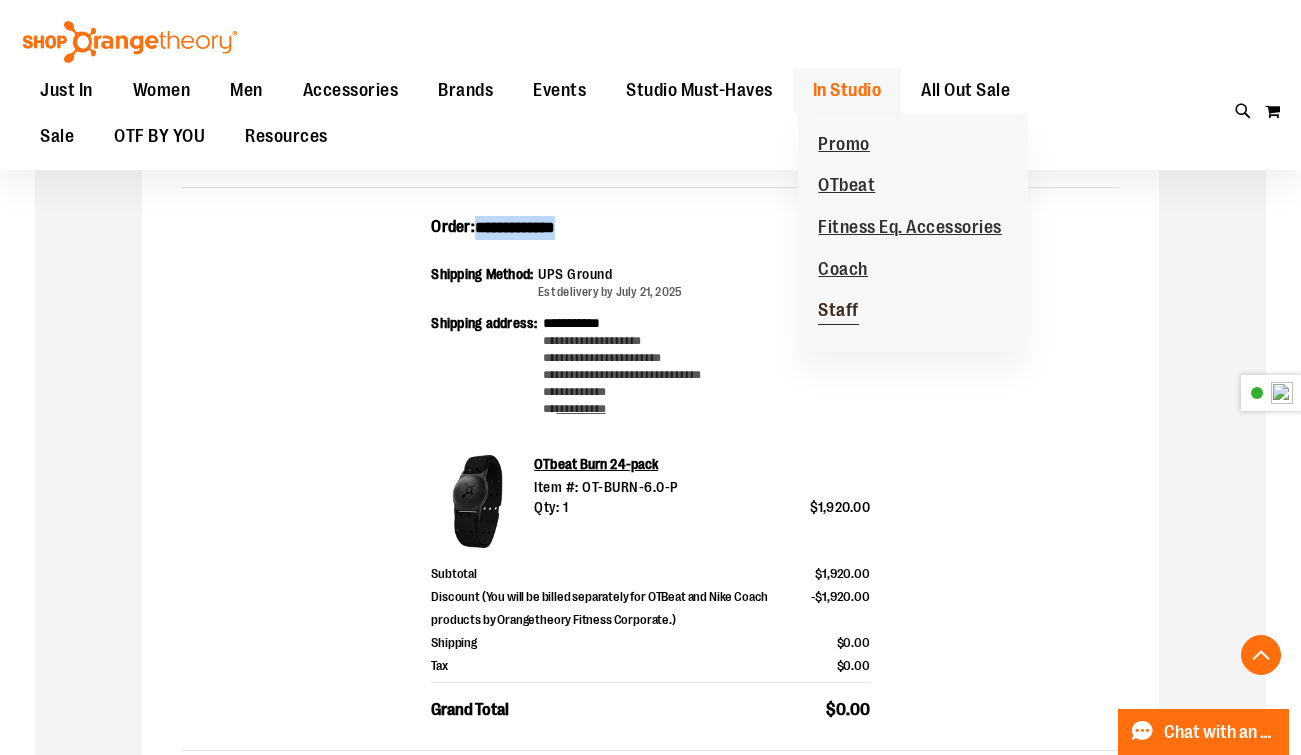 click on "Staff" at bounding box center (838, 312) 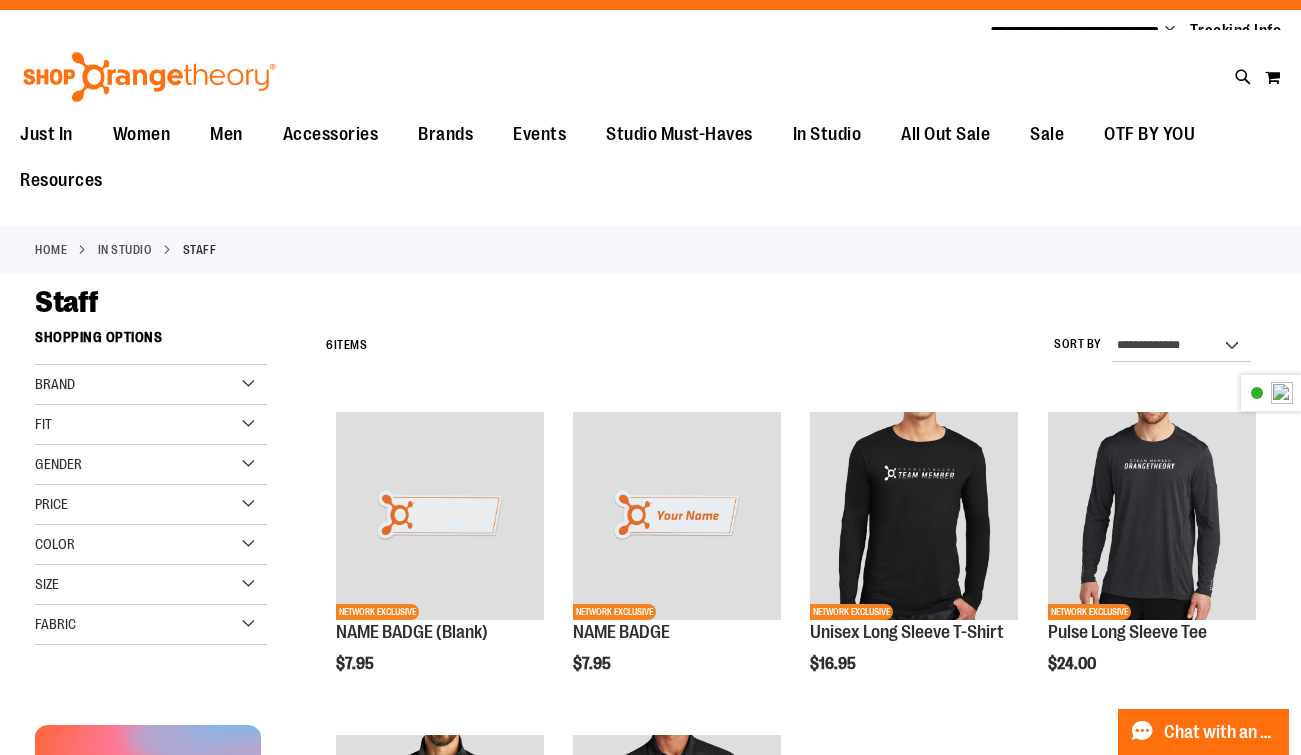 scroll, scrollTop: 0, scrollLeft: 0, axis: both 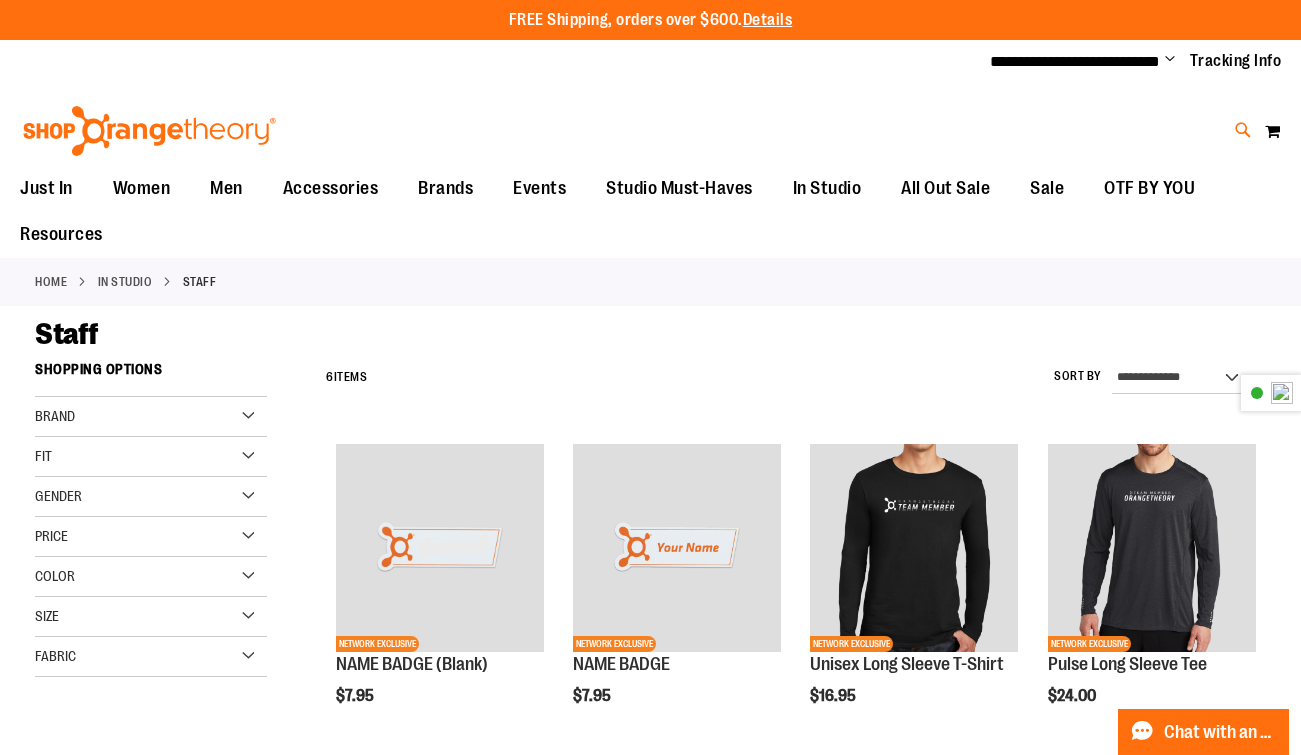 click at bounding box center [1243, 130] 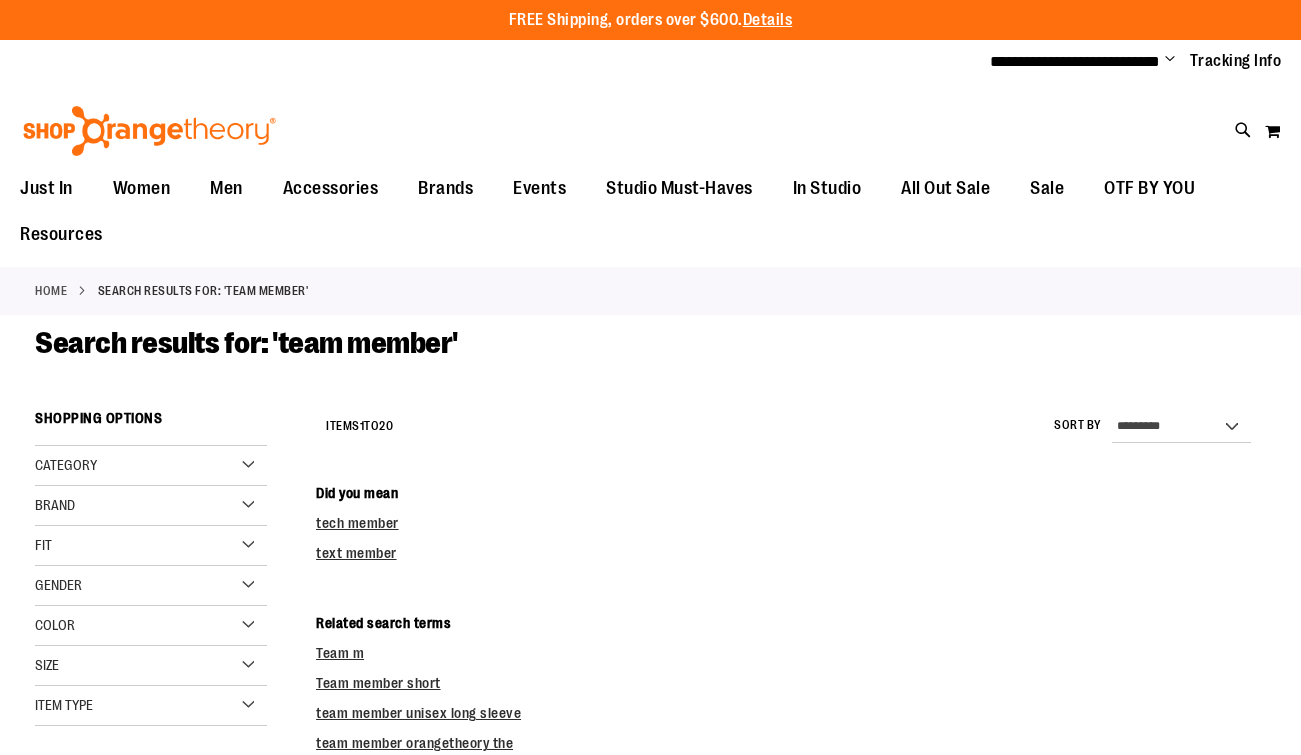 scroll, scrollTop: 0, scrollLeft: 0, axis: both 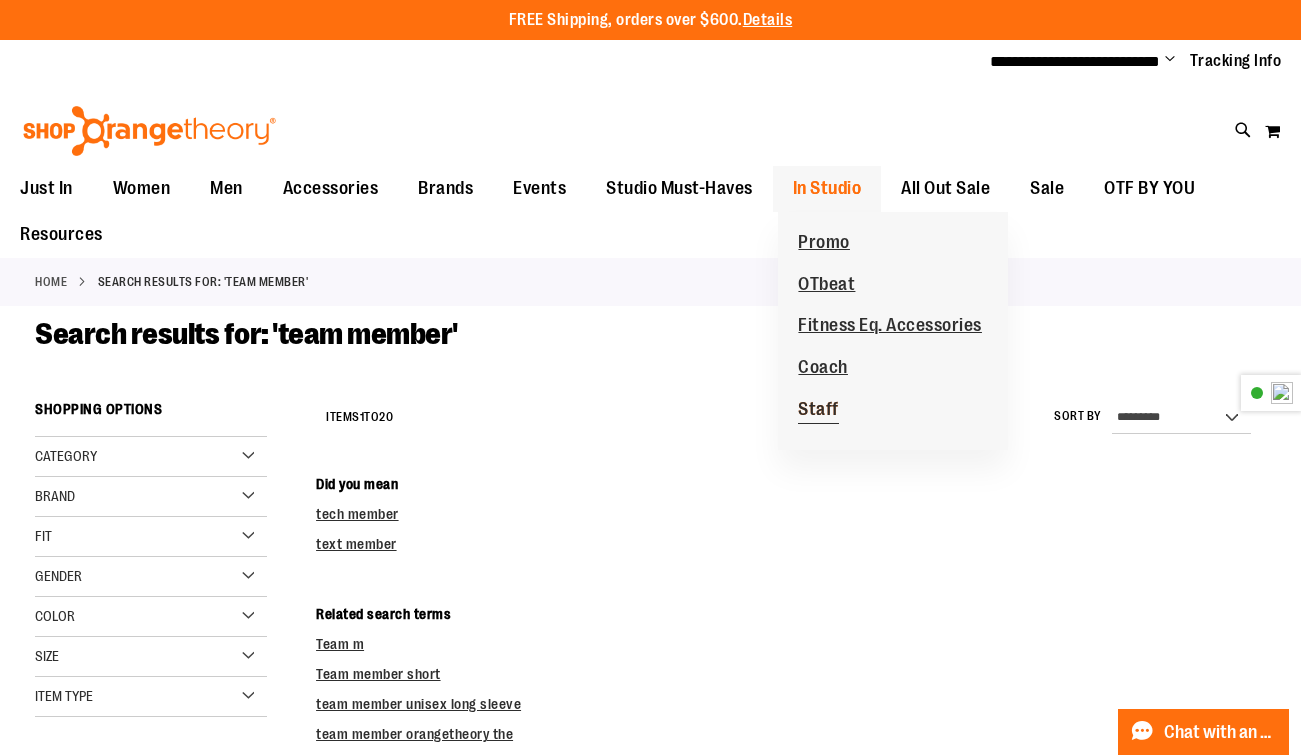 click on "Staff" at bounding box center (818, 411) 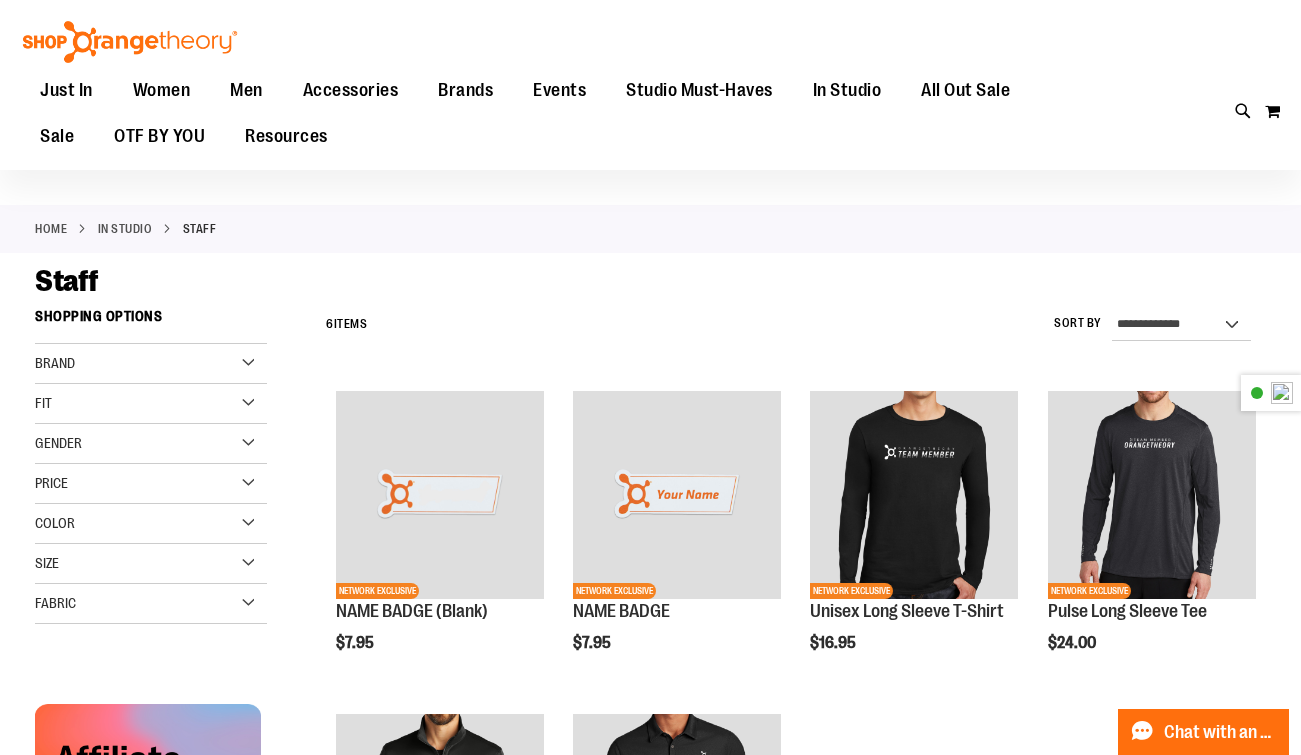 scroll, scrollTop: 0, scrollLeft: 0, axis: both 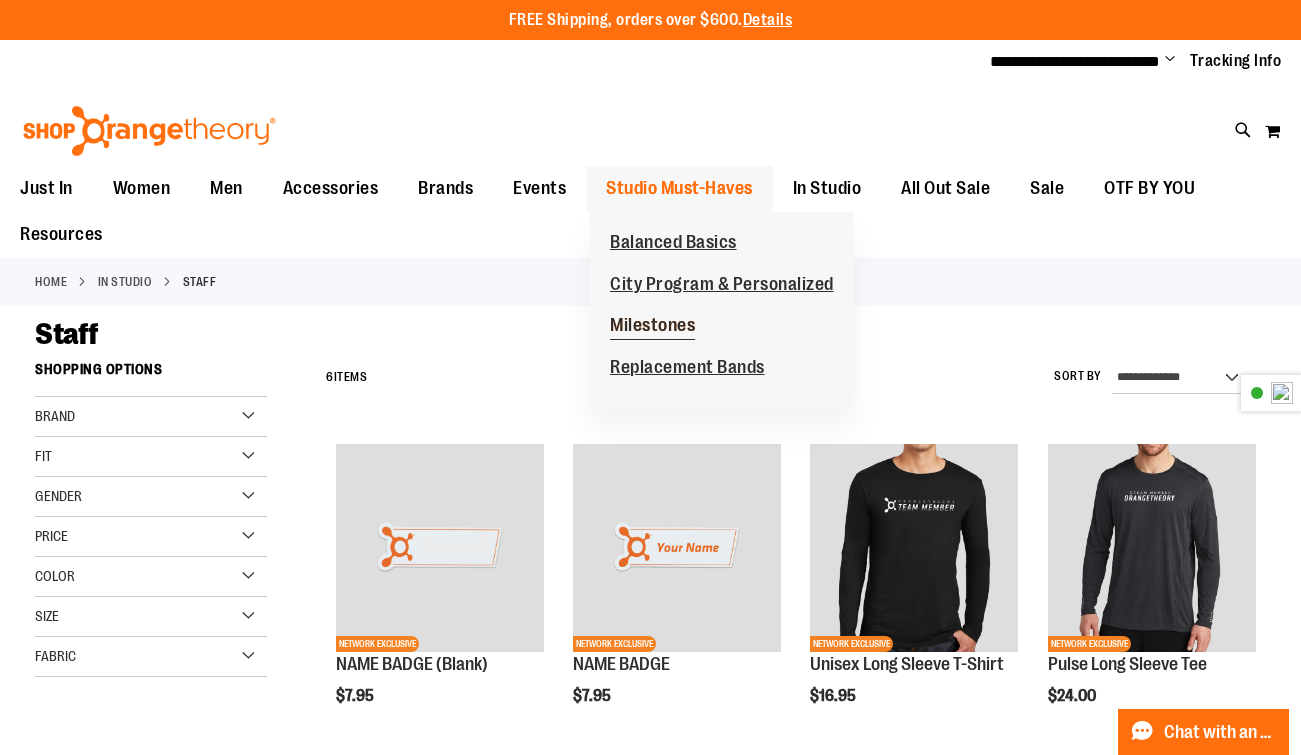 click on "Milestones" at bounding box center [652, 327] 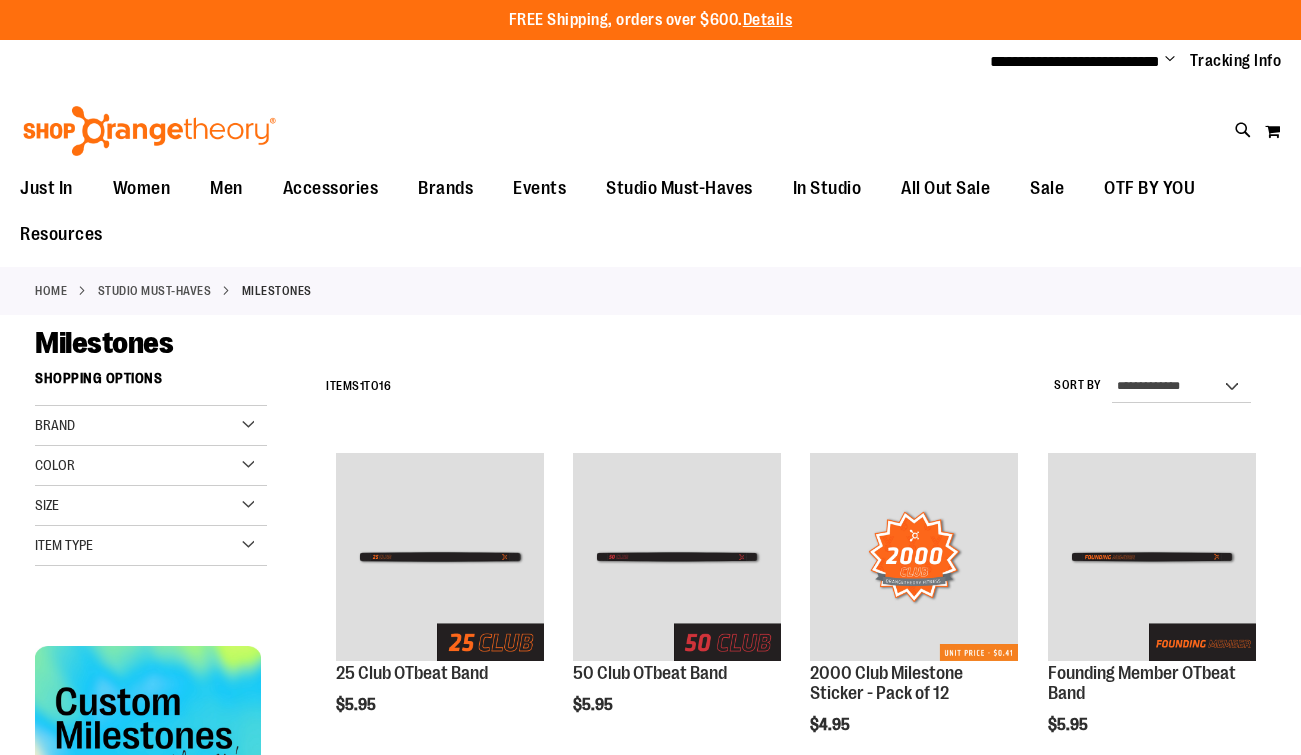 scroll, scrollTop: 0, scrollLeft: 0, axis: both 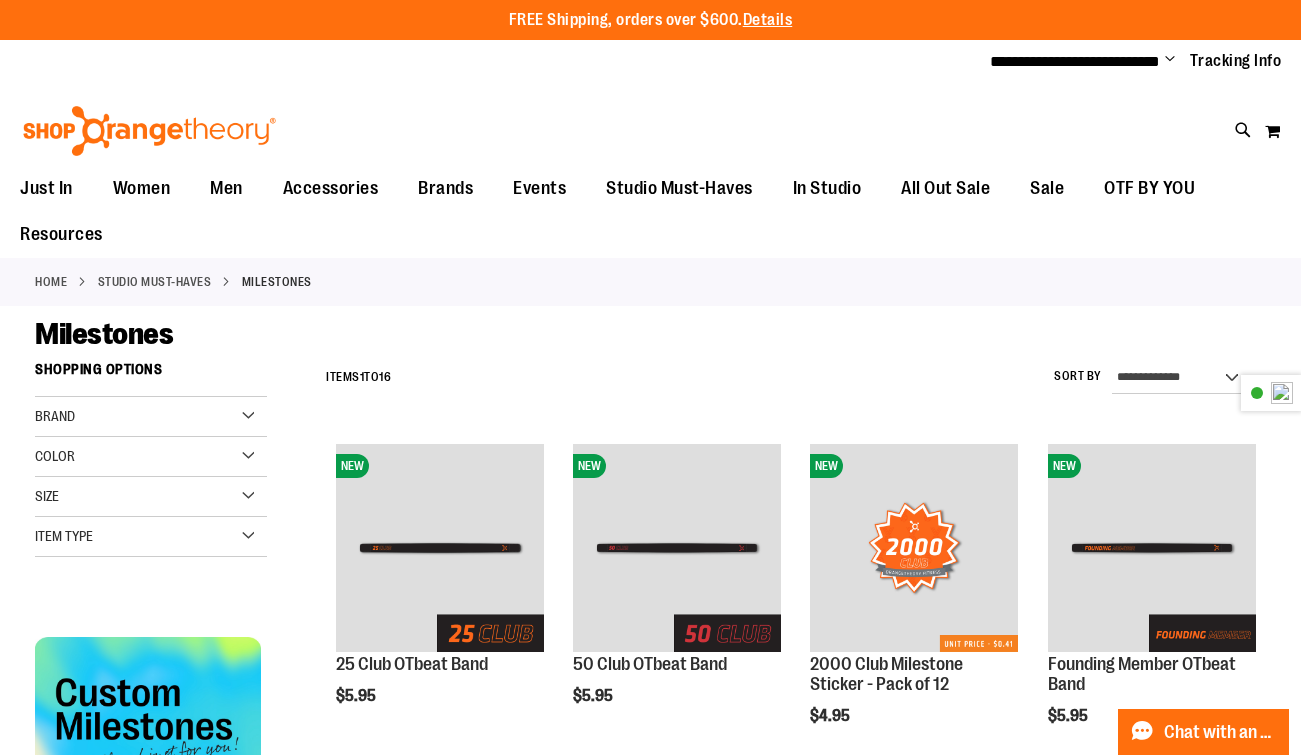 click on "Toggle Nav
Search
Popular Suggestions
Advanced Search" at bounding box center (650, 125) 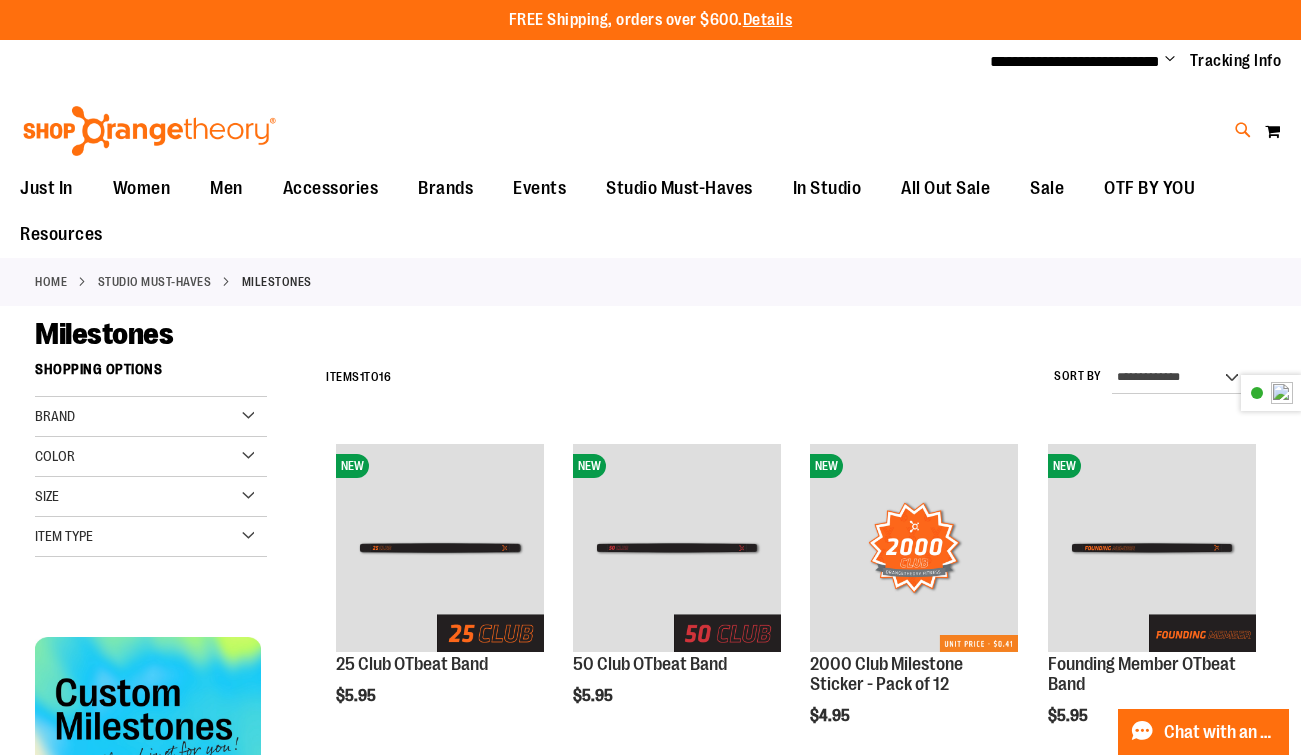 click at bounding box center [1243, 130] 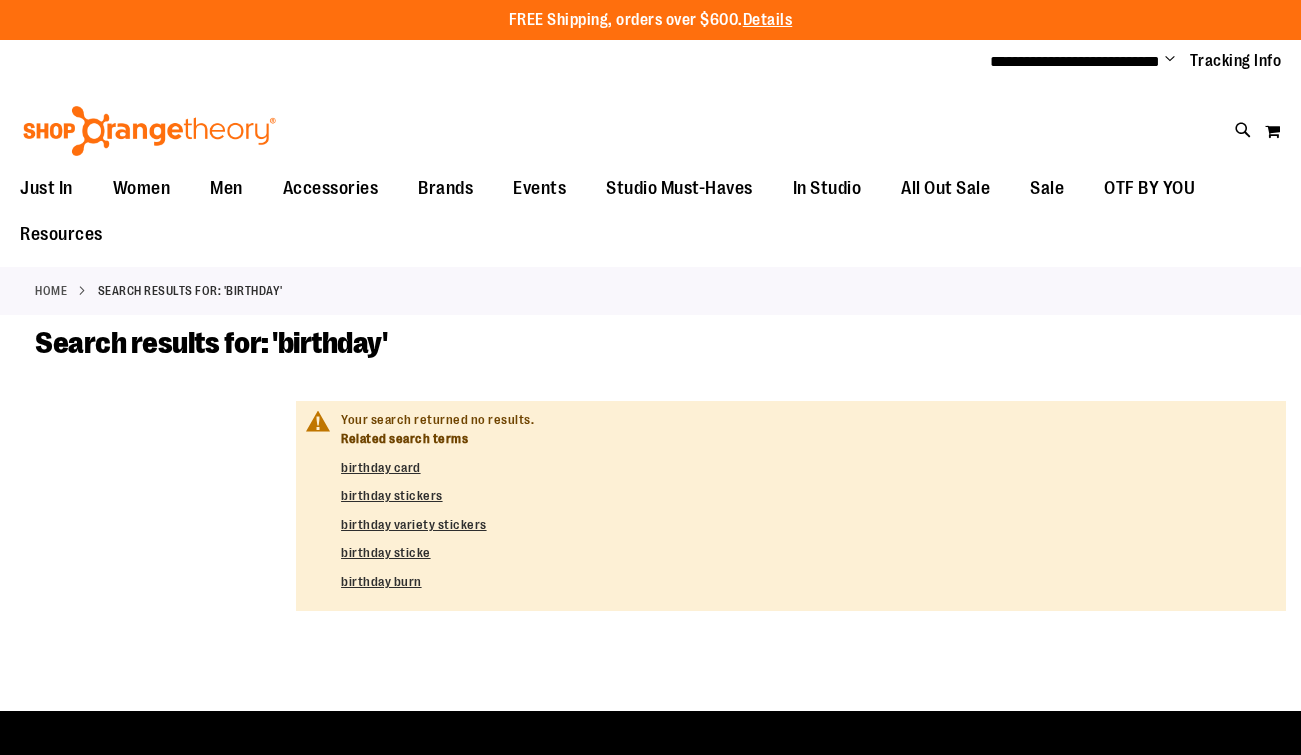 scroll, scrollTop: 0, scrollLeft: 0, axis: both 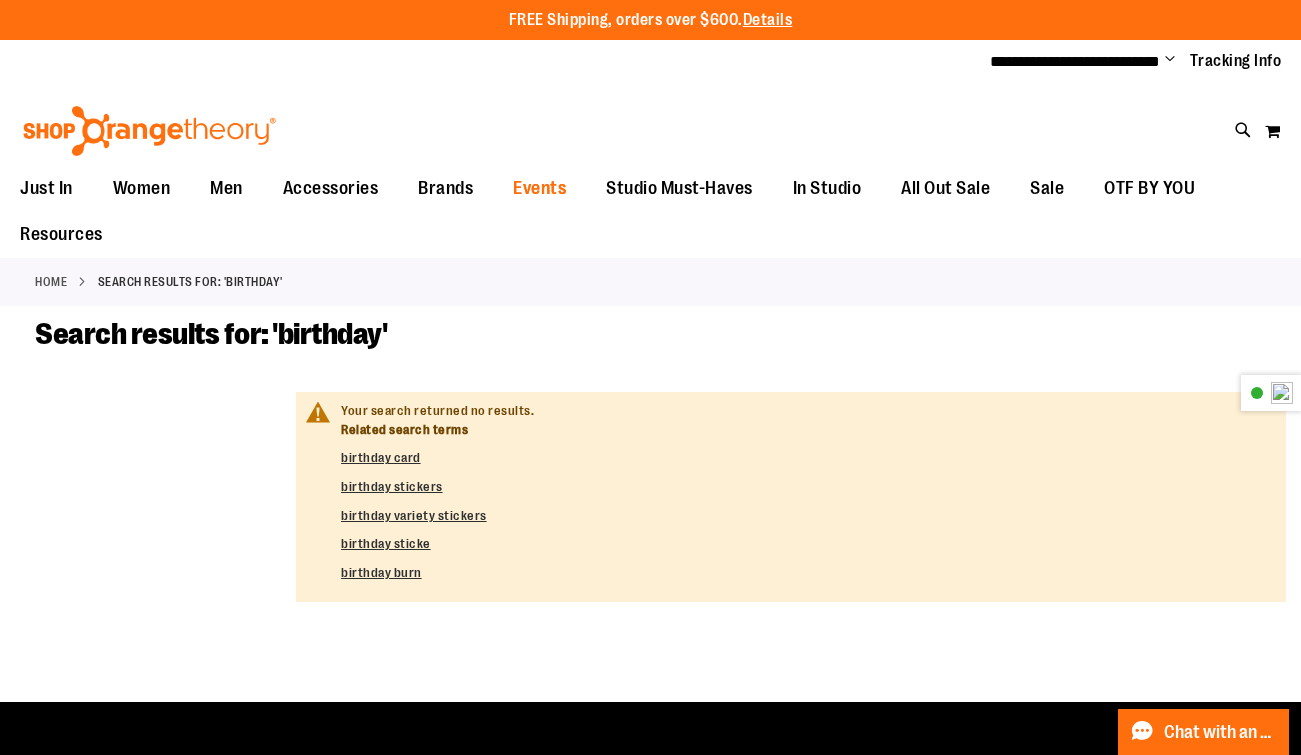 click on "Events" at bounding box center [539, 188] 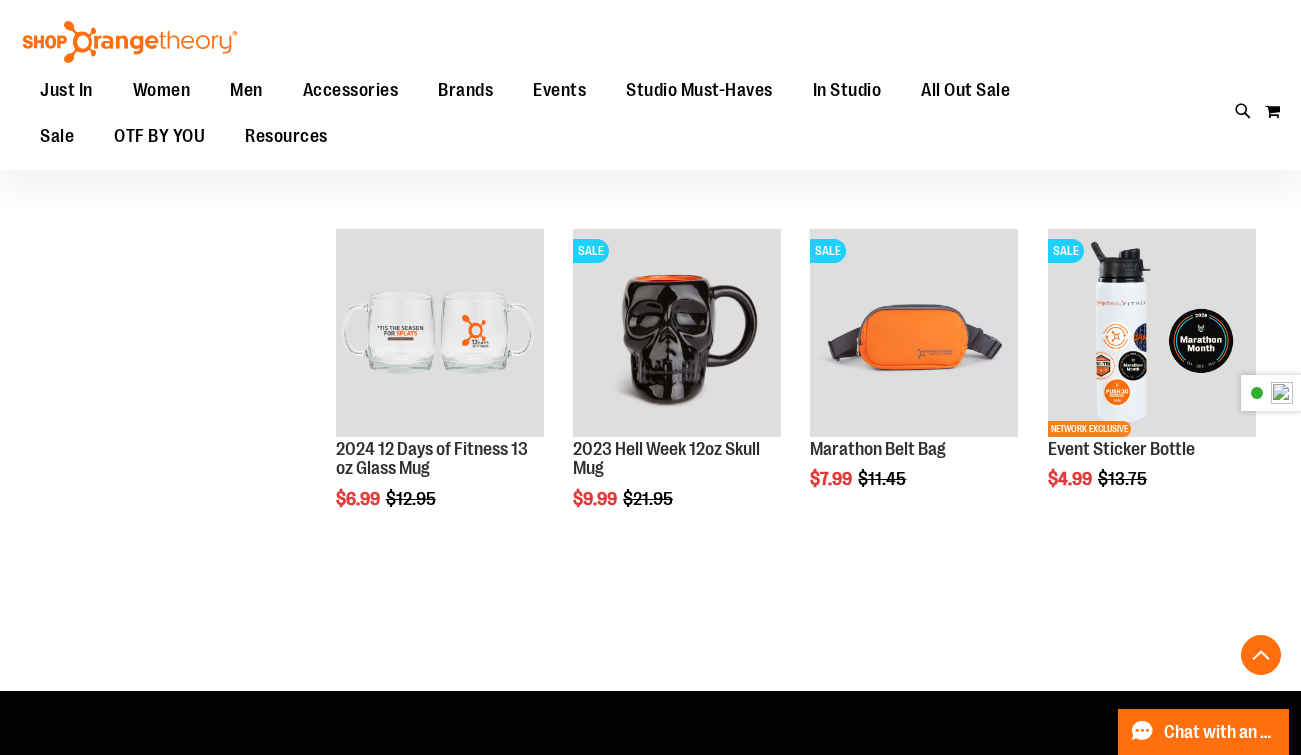 scroll, scrollTop: 0, scrollLeft: 0, axis: both 